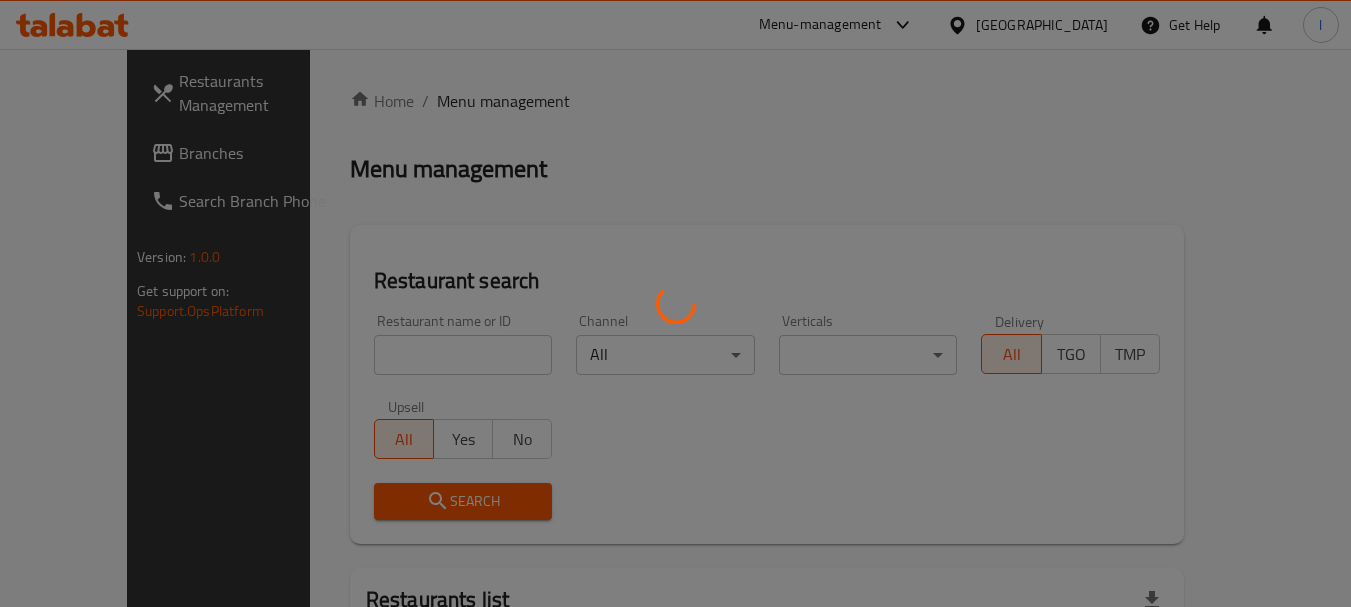 scroll, scrollTop: 0, scrollLeft: 0, axis: both 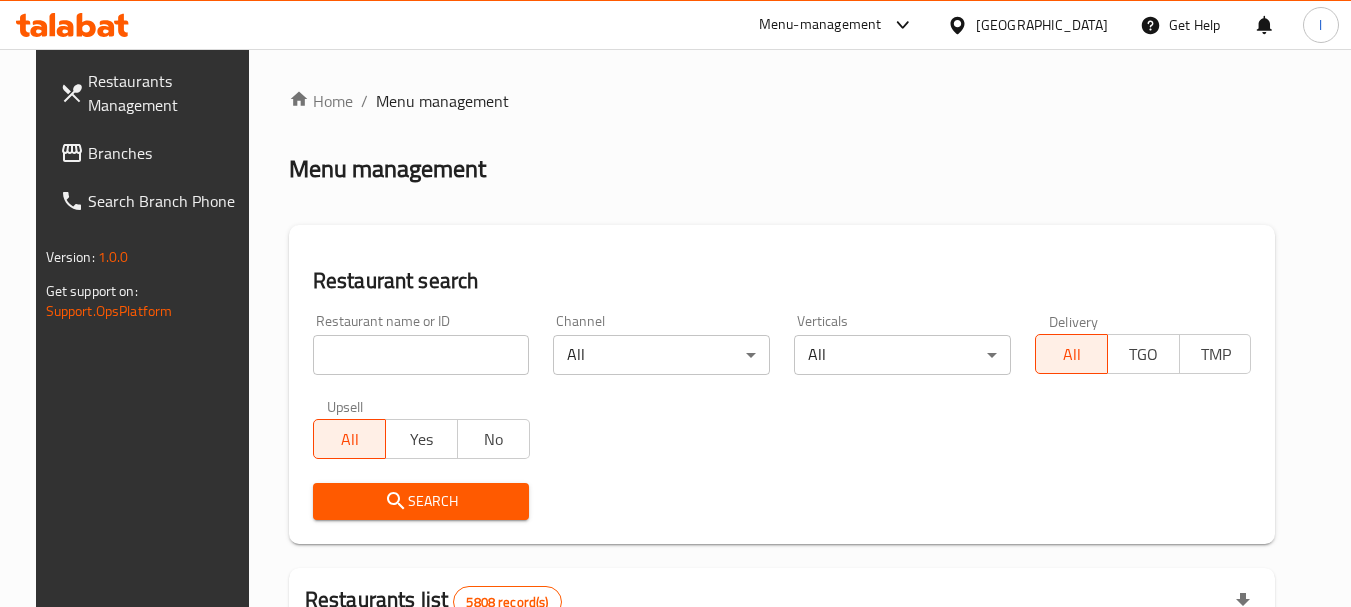click on "[GEOGRAPHIC_DATA]" at bounding box center [1042, 25] 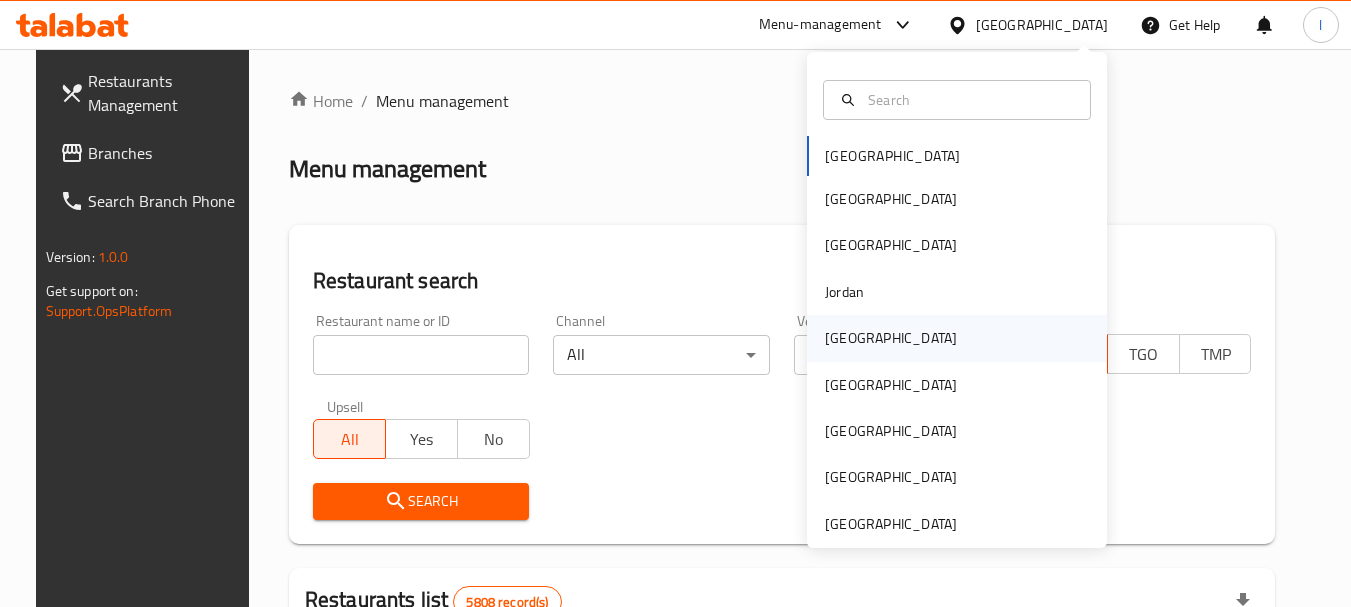 click on "[GEOGRAPHIC_DATA]" at bounding box center (891, 338) 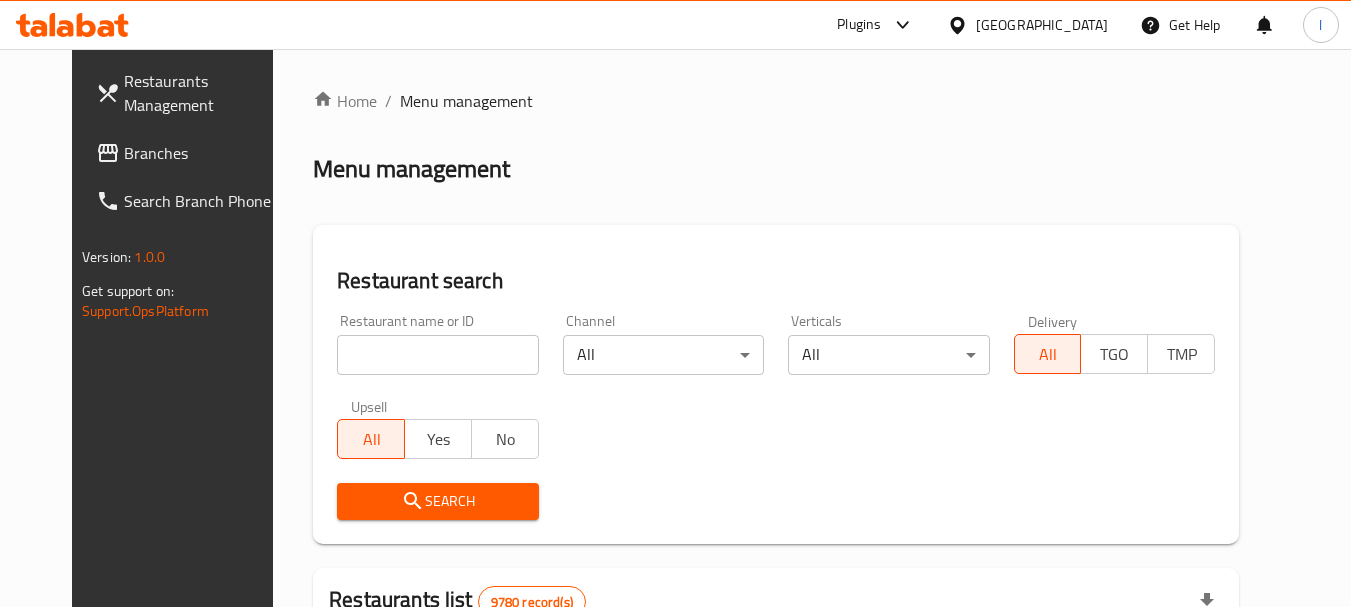 click on "Branches" at bounding box center [189, 153] 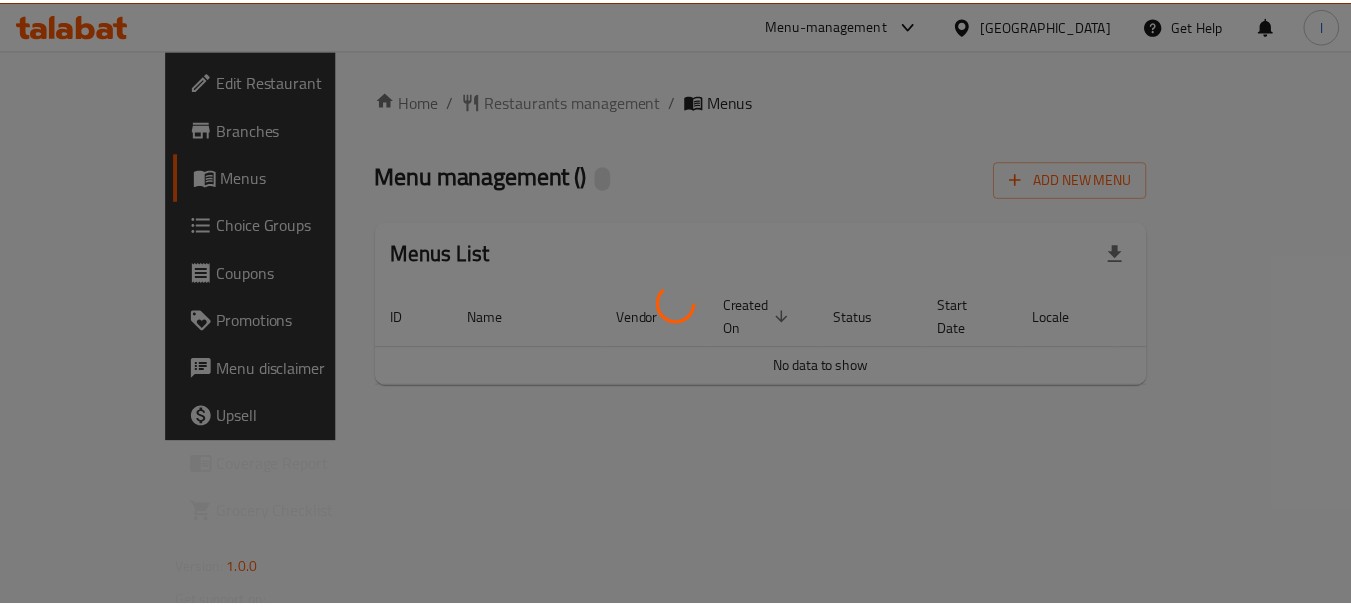 scroll, scrollTop: 0, scrollLeft: 0, axis: both 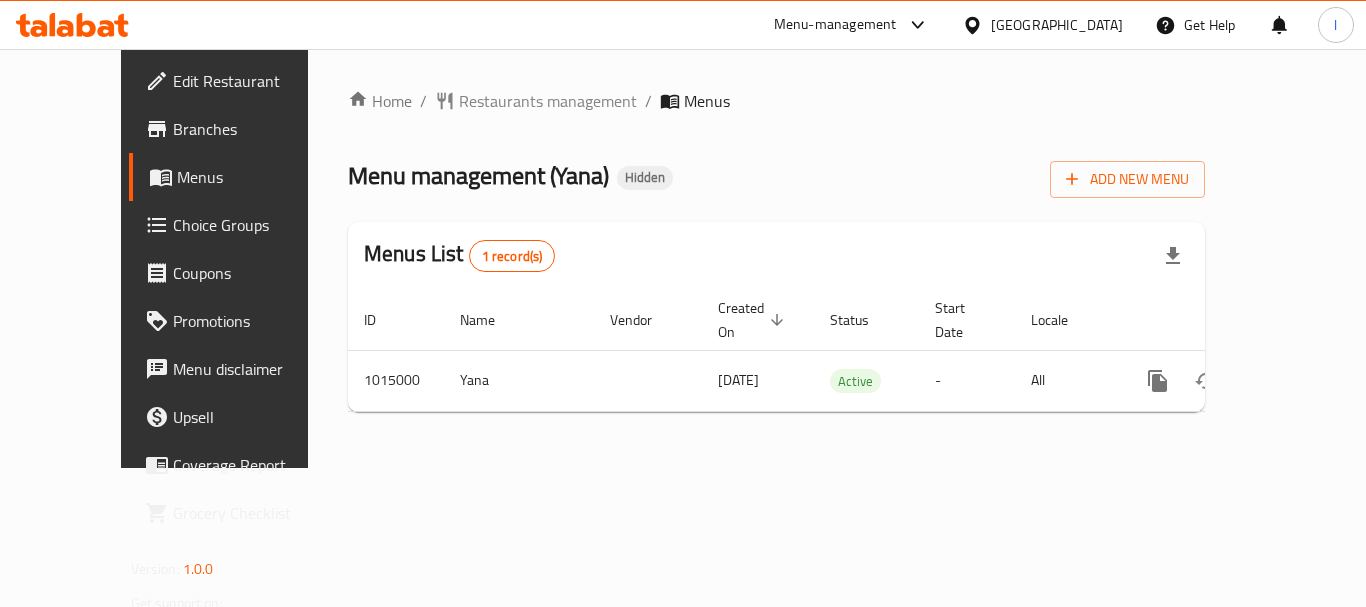 click on "Choice Groups" at bounding box center [253, 225] 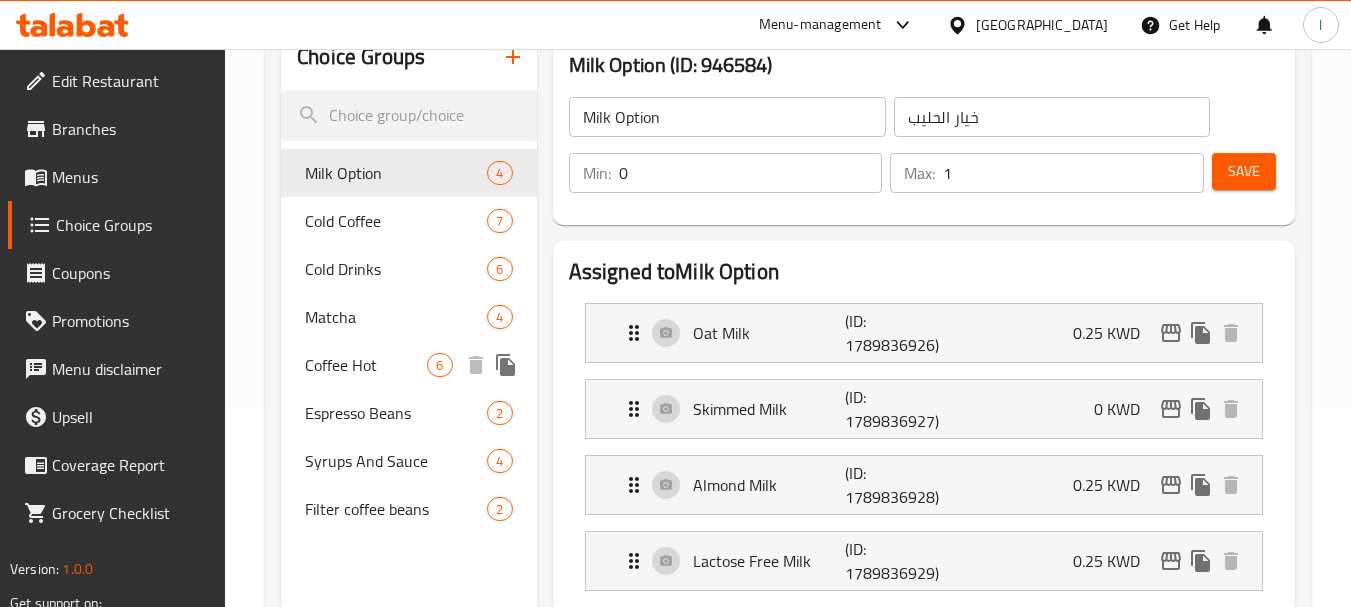 scroll, scrollTop: 300, scrollLeft: 0, axis: vertical 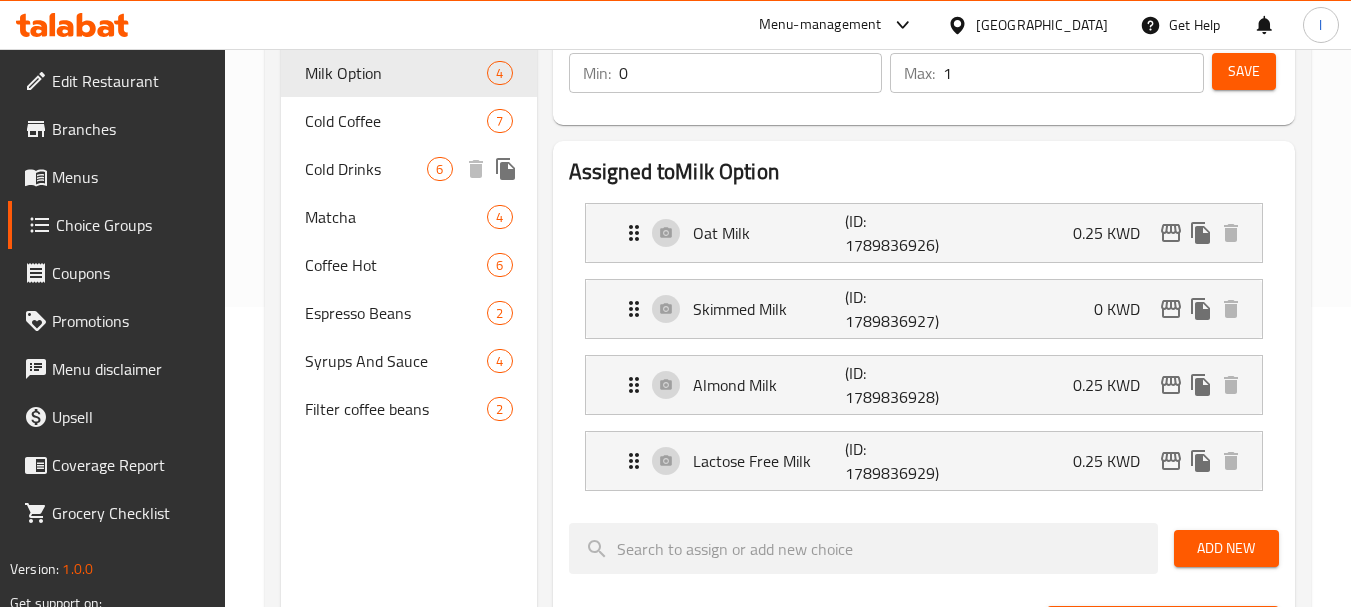 click on "Cold Drinks" at bounding box center (366, 169) 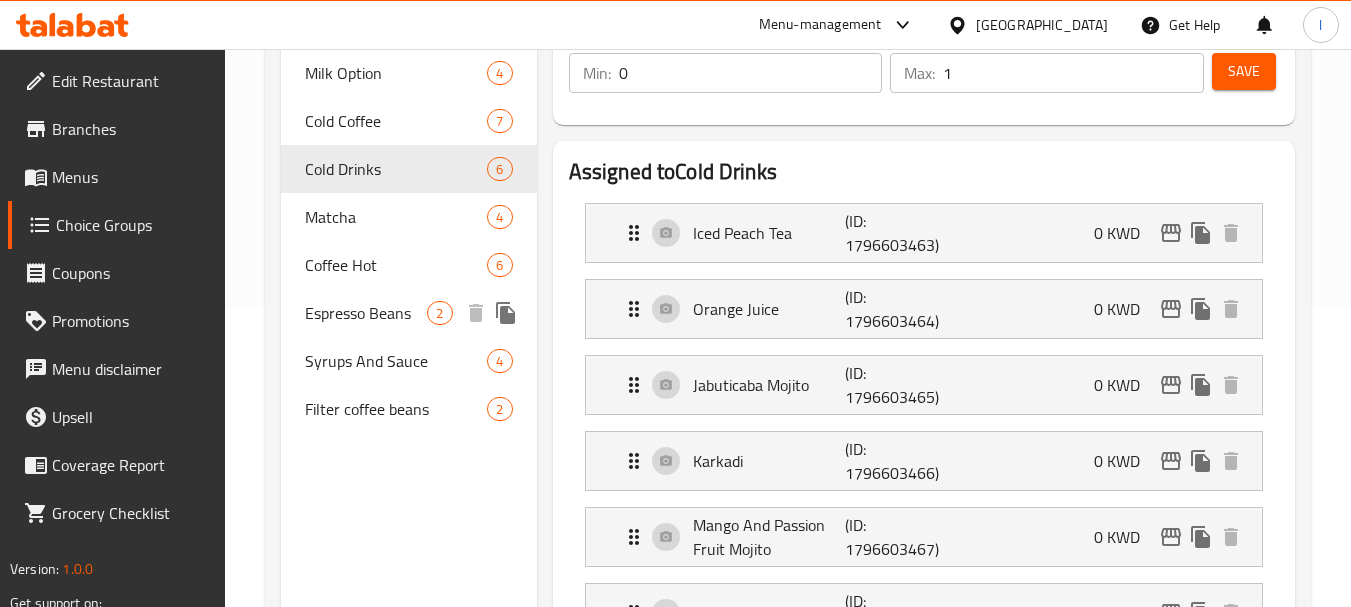 click on "Espresso Beans" at bounding box center (366, 313) 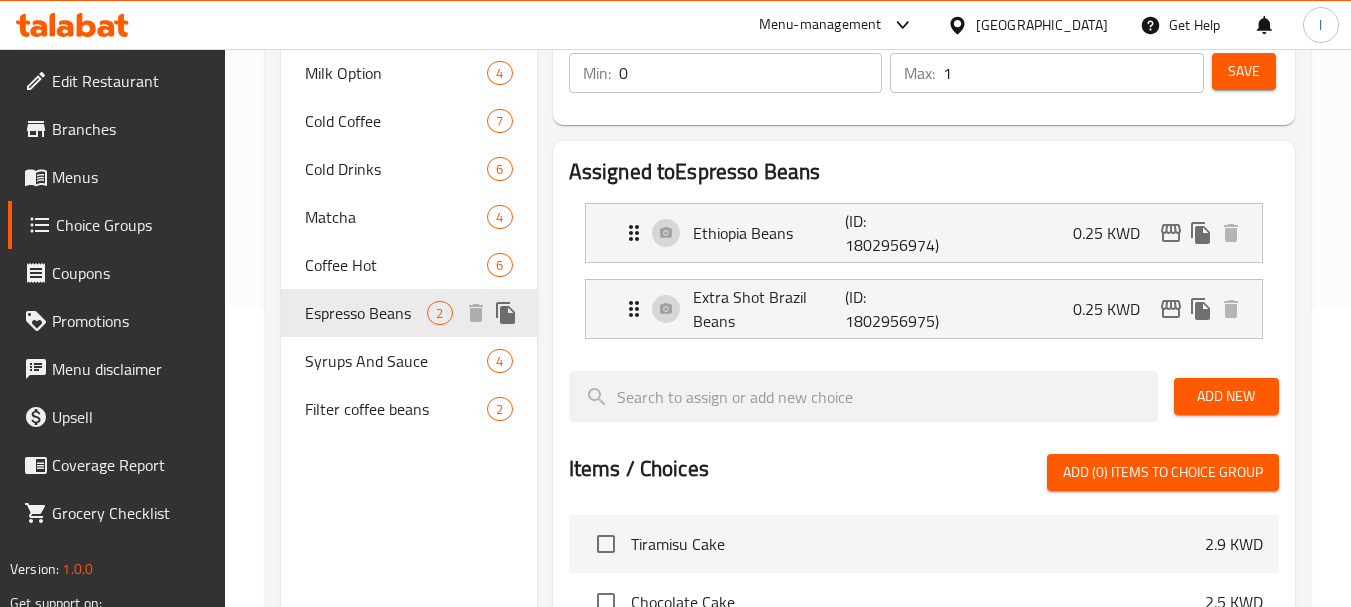 click on "Syrups And Sauce" at bounding box center [396, 361] 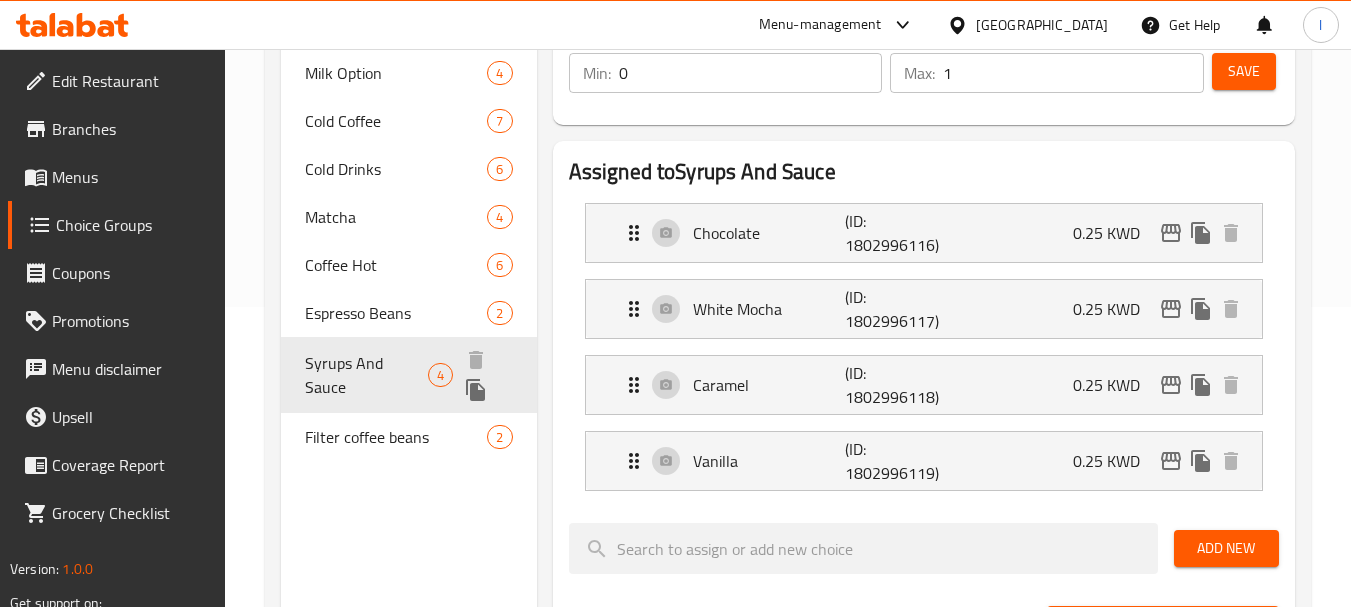 type on "Syrups And Sauce" 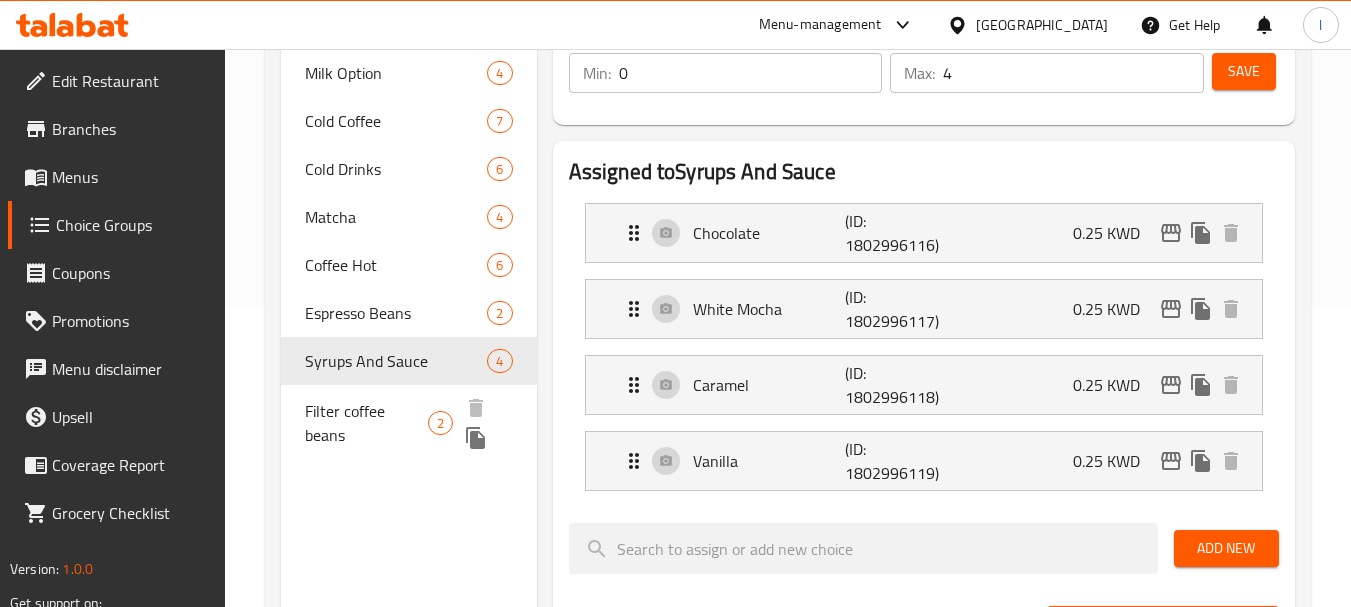 click on "Filter coffee beans" at bounding box center [366, 423] 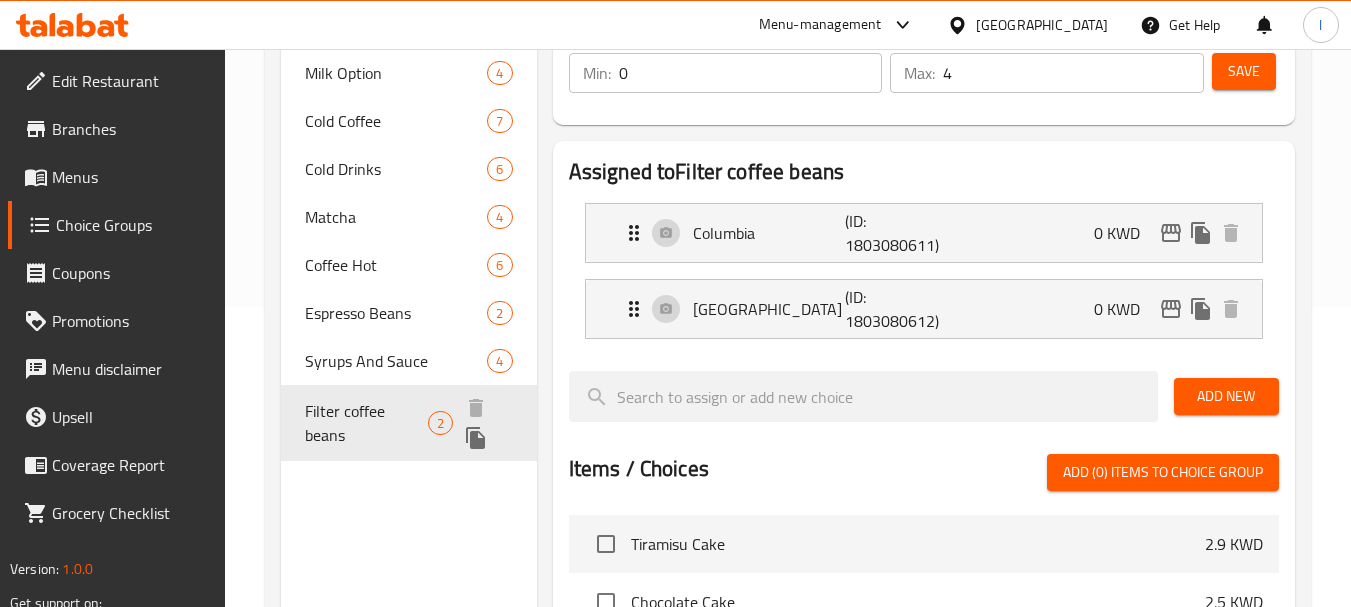 type on "Filter coffee beans" 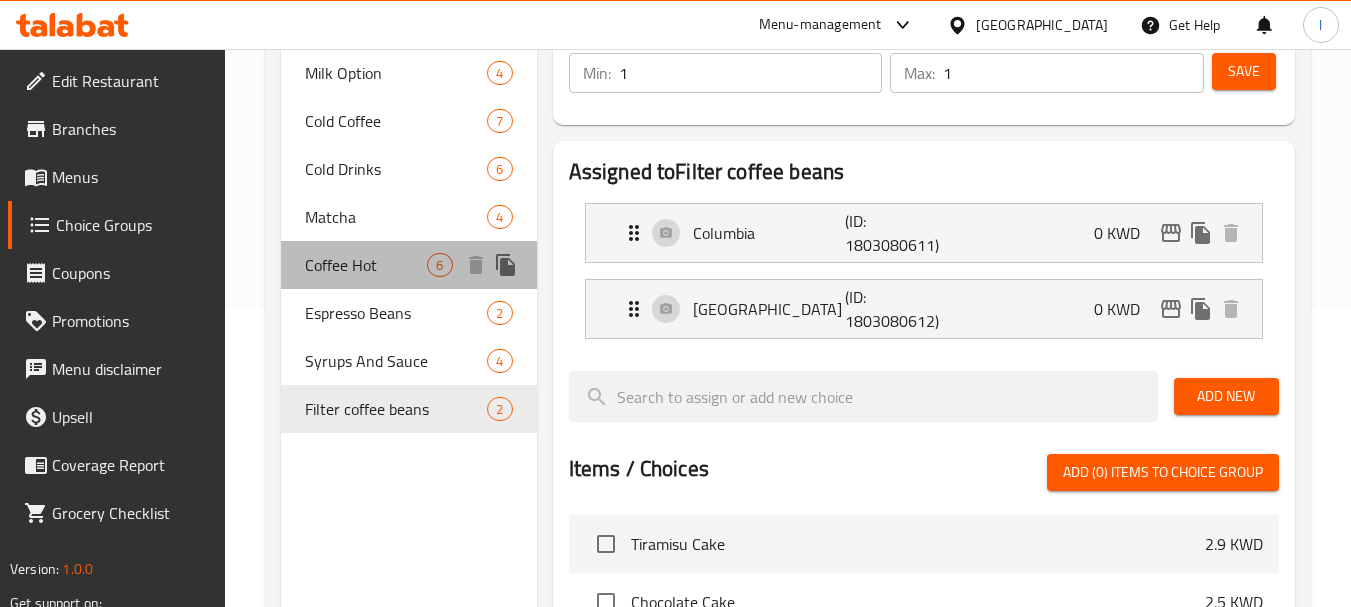 click on "Coffee Hot" at bounding box center [366, 265] 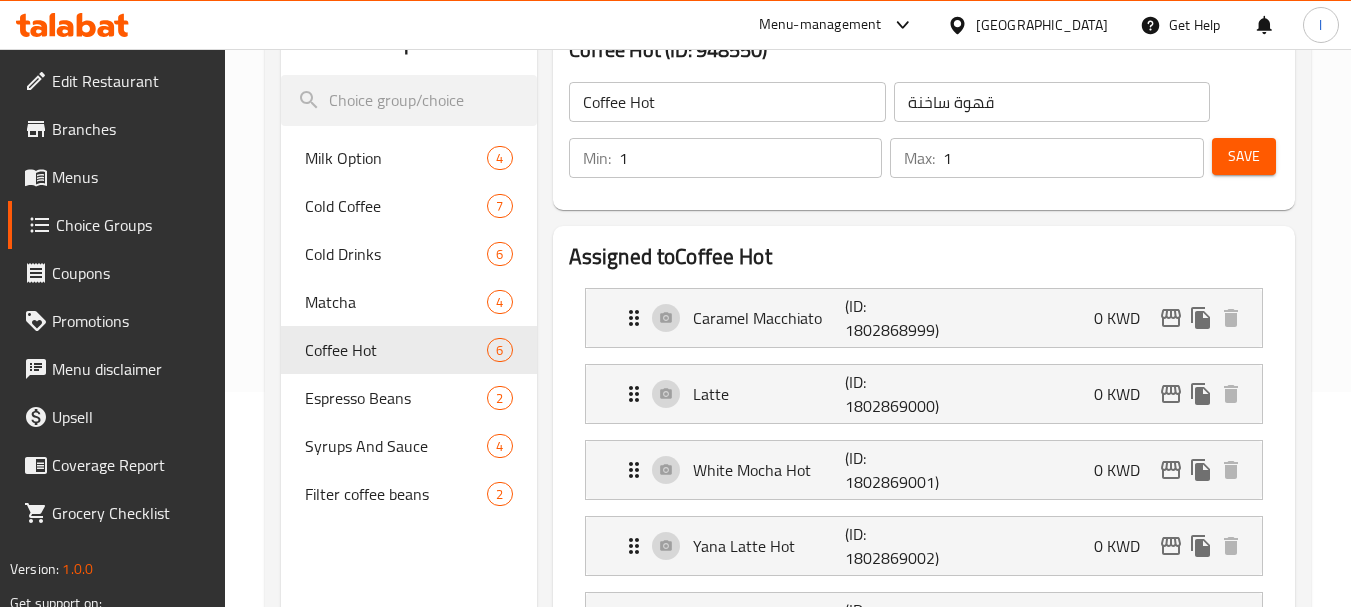 scroll, scrollTop: 200, scrollLeft: 0, axis: vertical 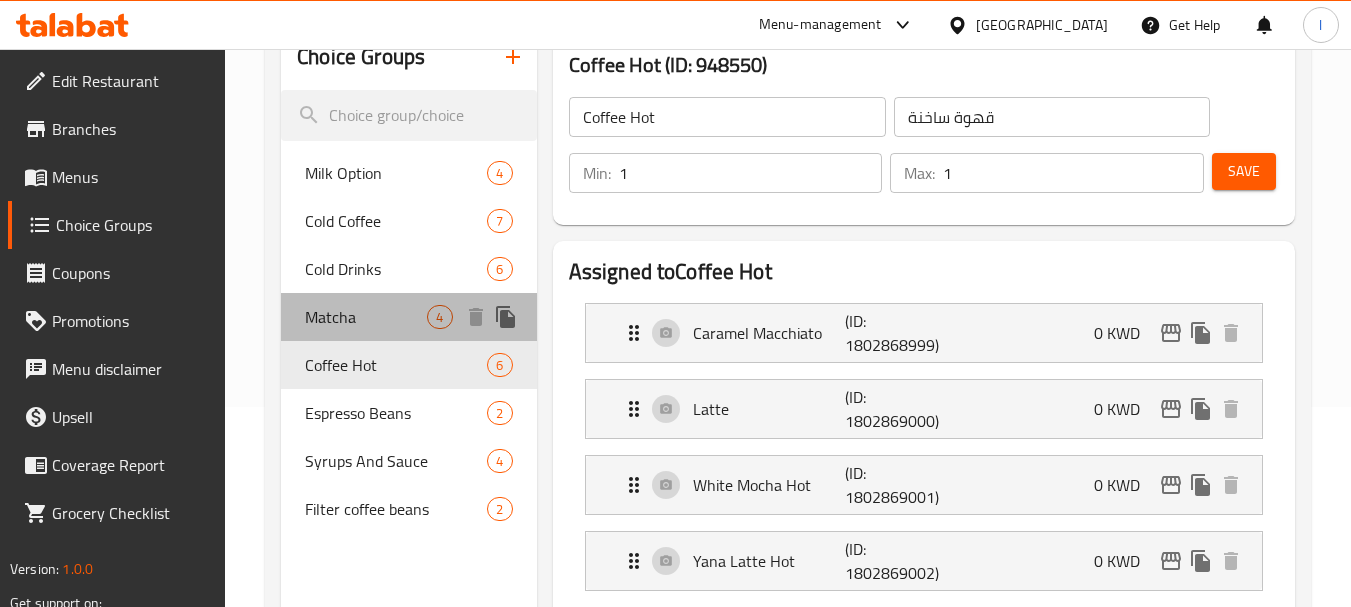 click on "Matcha" at bounding box center (366, 317) 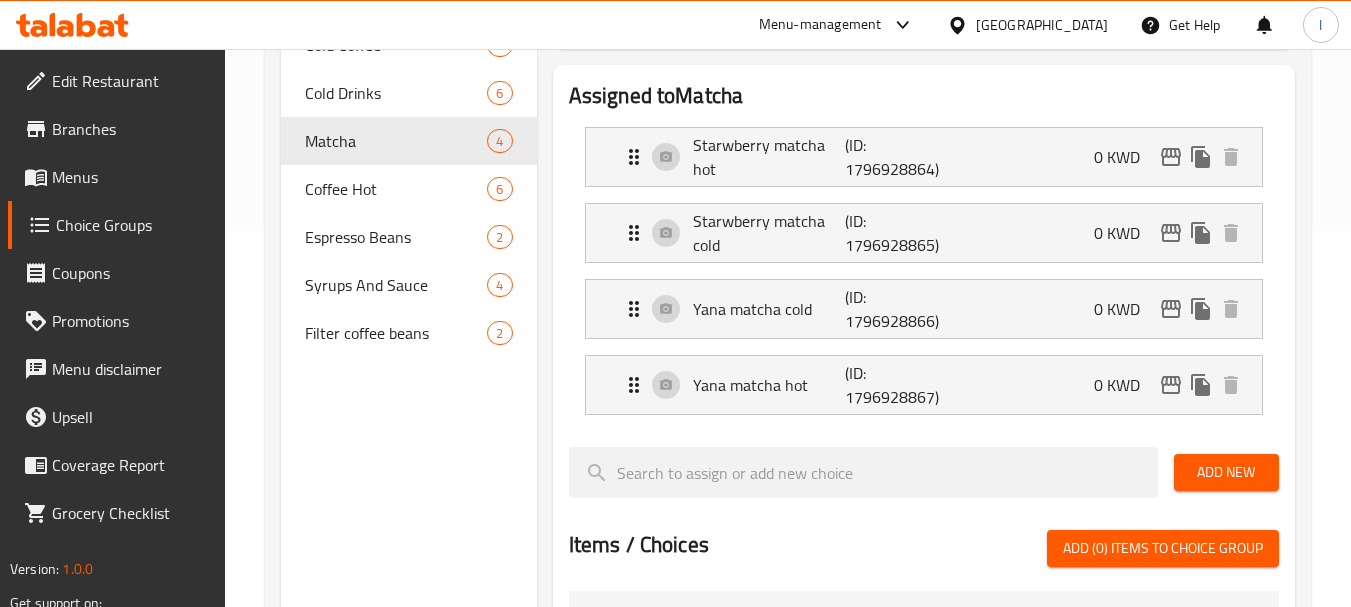 scroll, scrollTop: 200, scrollLeft: 0, axis: vertical 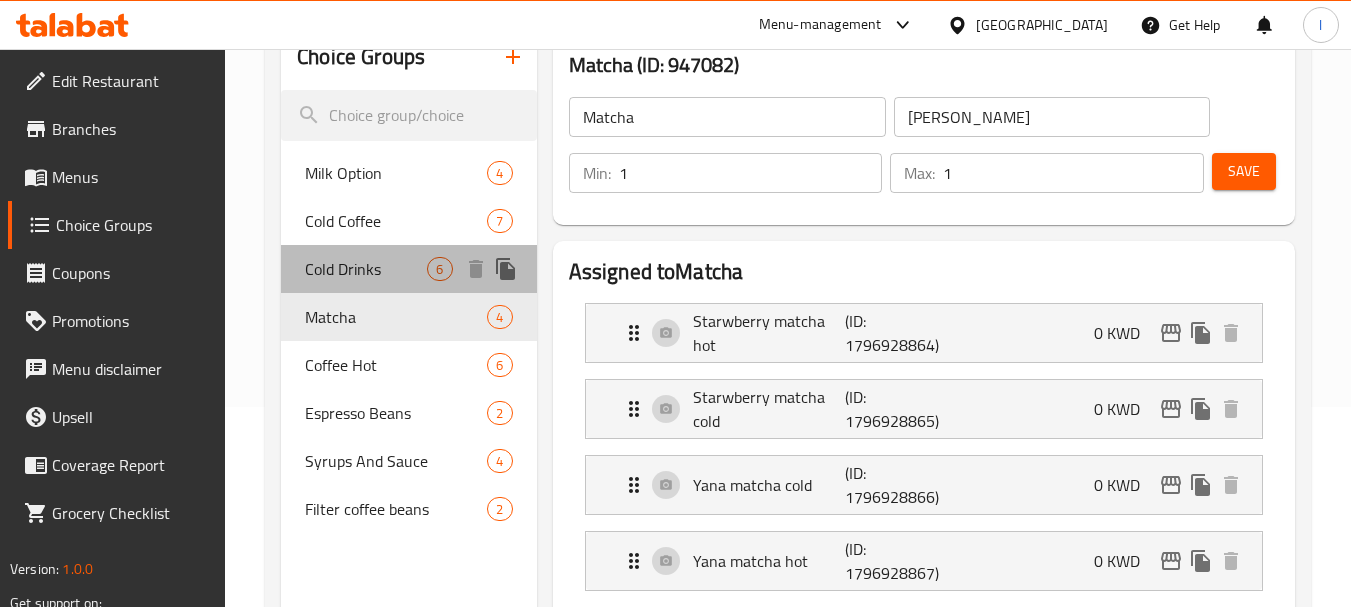 click on "Cold Drinks" at bounding box center [366, 269] 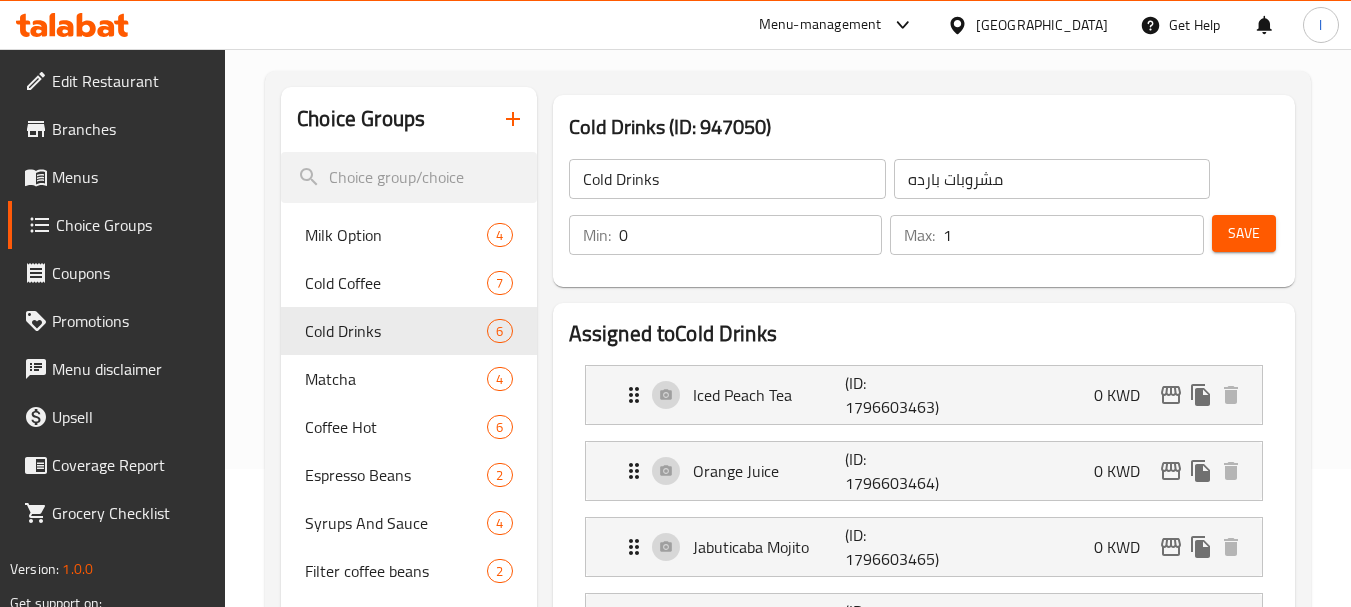 scroll, scrollTop: 100, scrollLeft: 0, axis: vertical 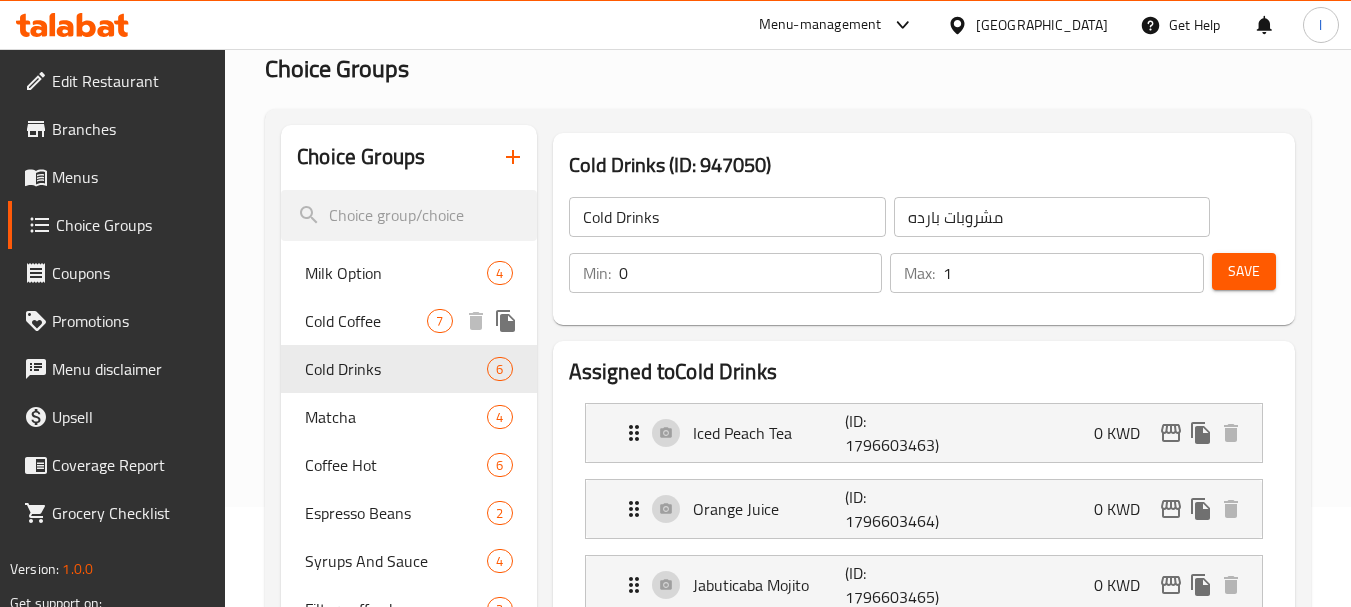 click on "Cold Coffee 7" at bounding box center (408, 321) 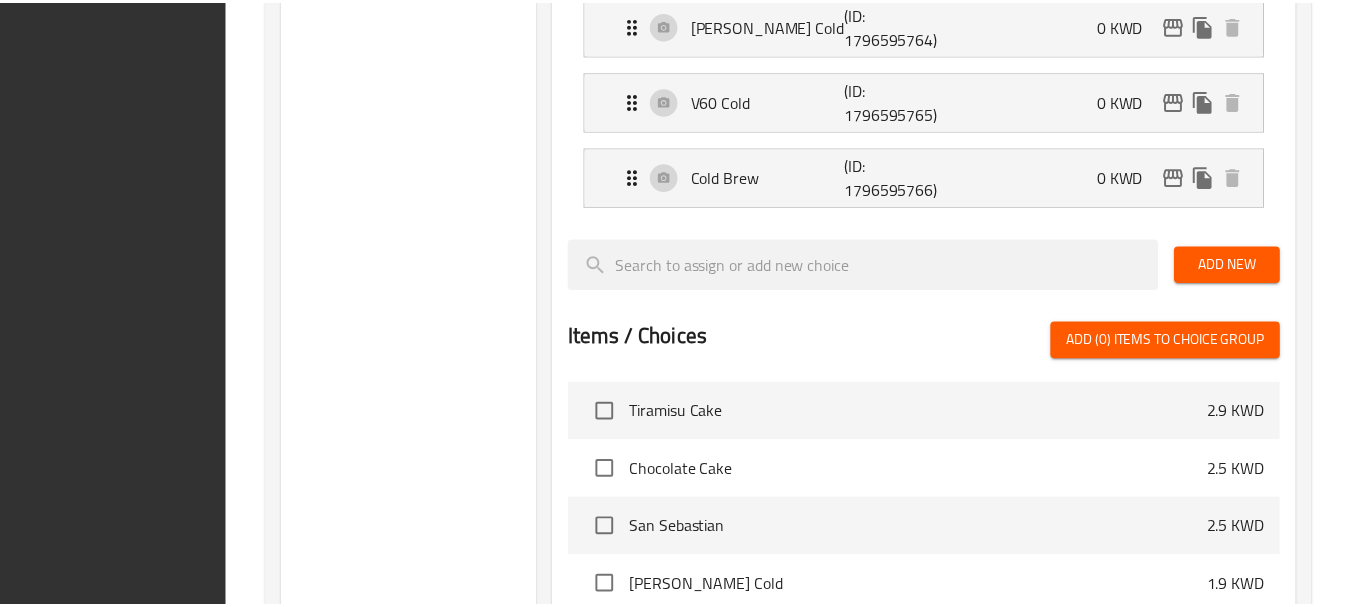 scroll, scrollTop: 1164, scrollLeft: 0, axis: vertical 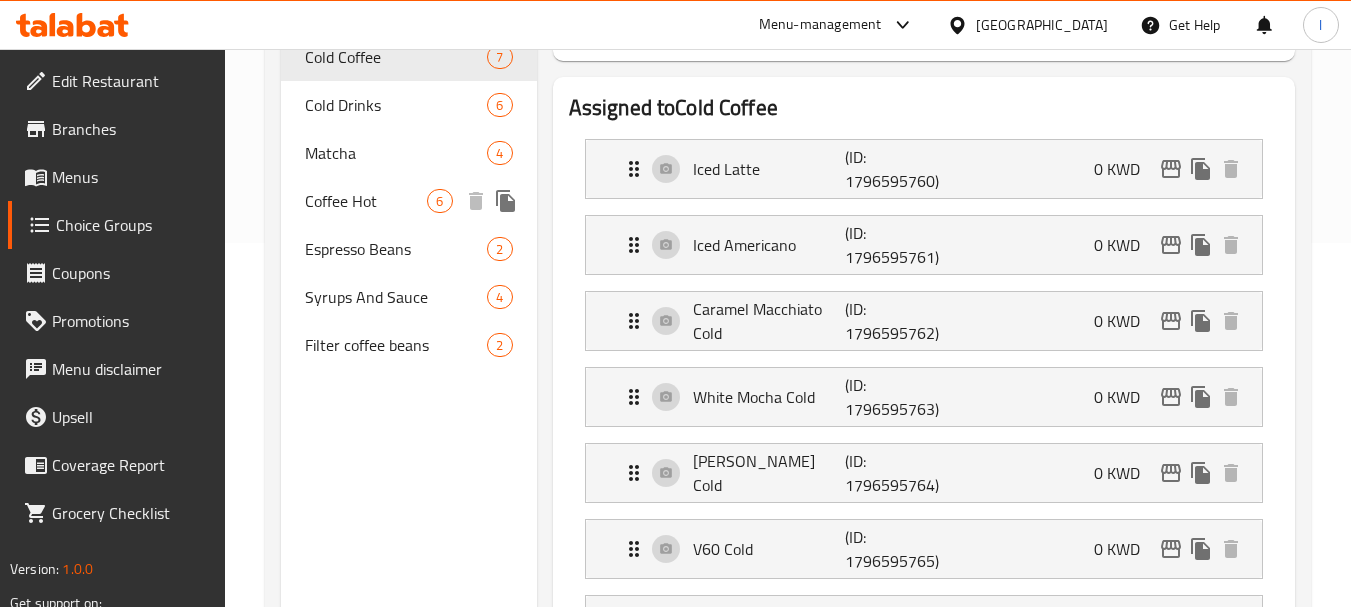 click on "Coffee Hot" at bounding box center [366, 201] 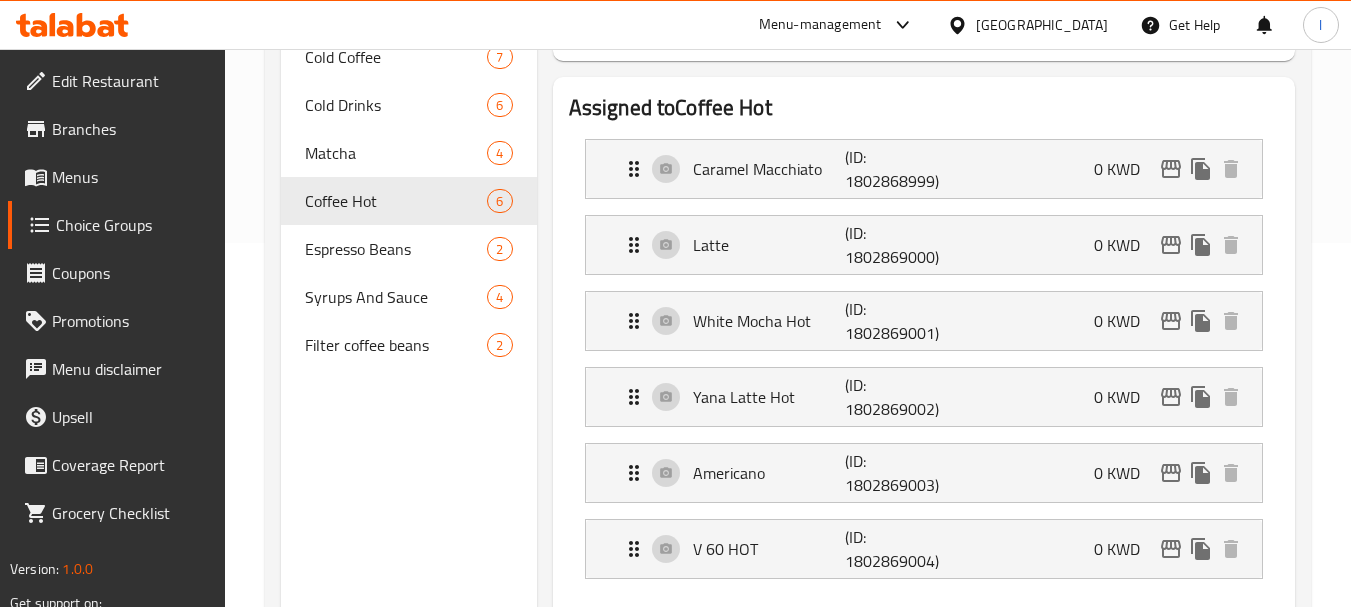 type on "Coffee Hot" 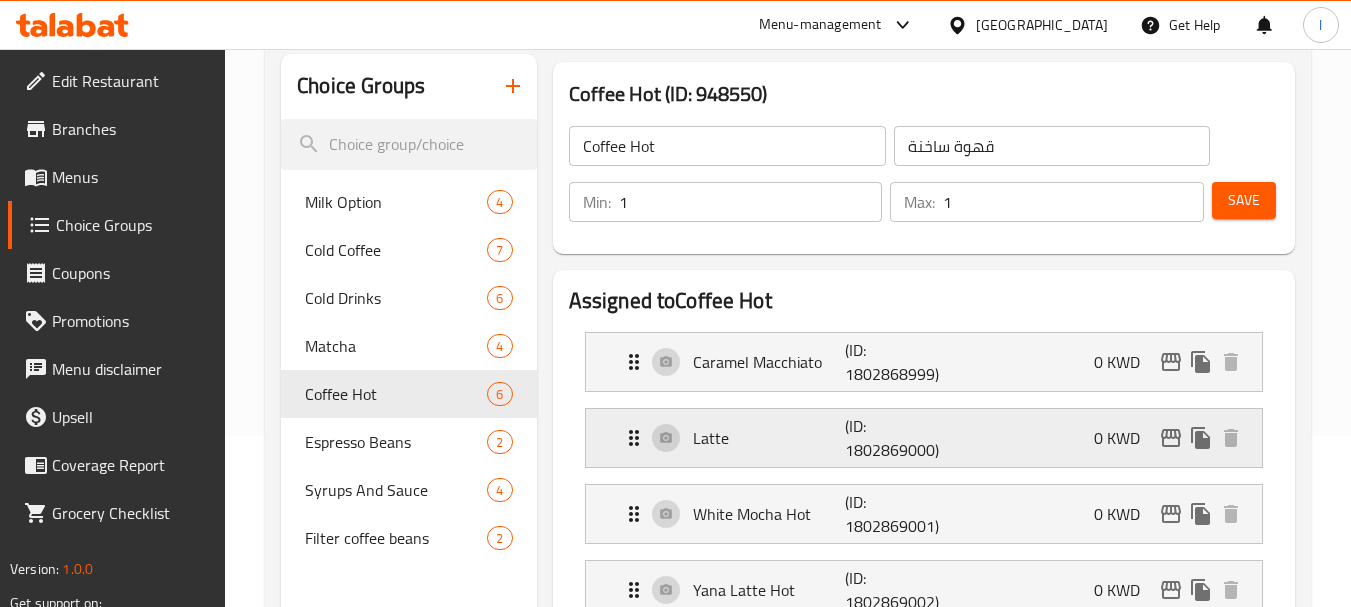 scroll, scrollTop: 164, scrollLeft: 0, axis: vertical 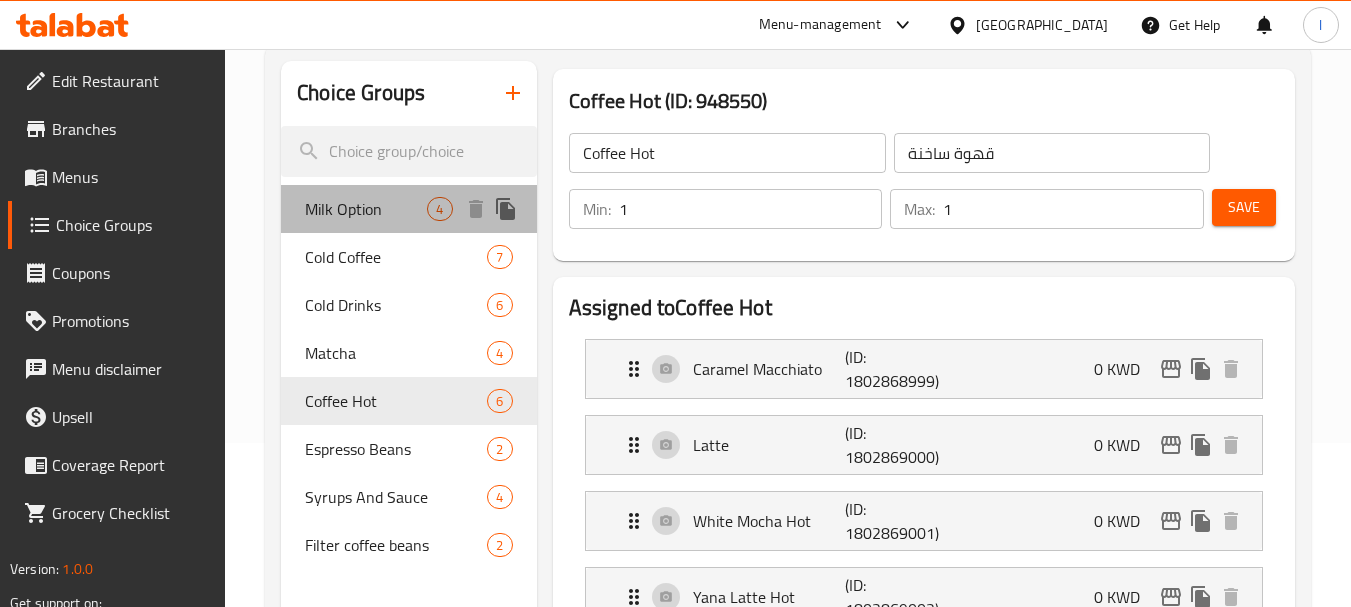 click on "Milk Option" at bounding box center (366, 209) 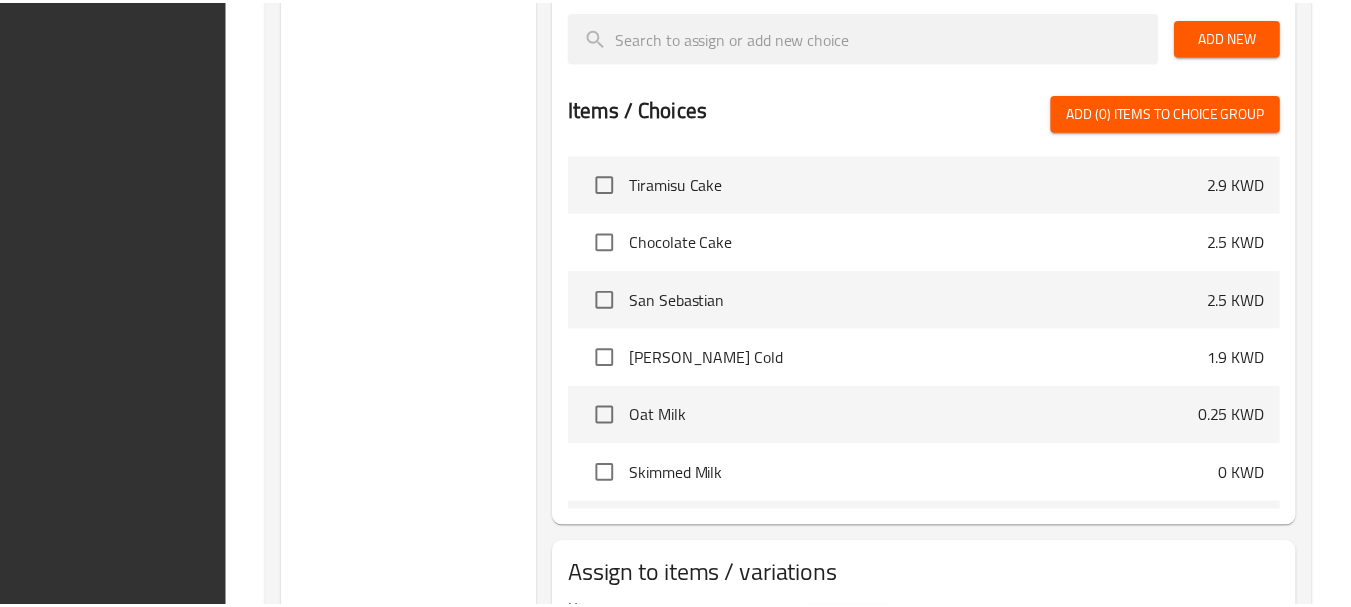 scroll, scrollTop: 936, scrollLeft: 0, axis: vertical 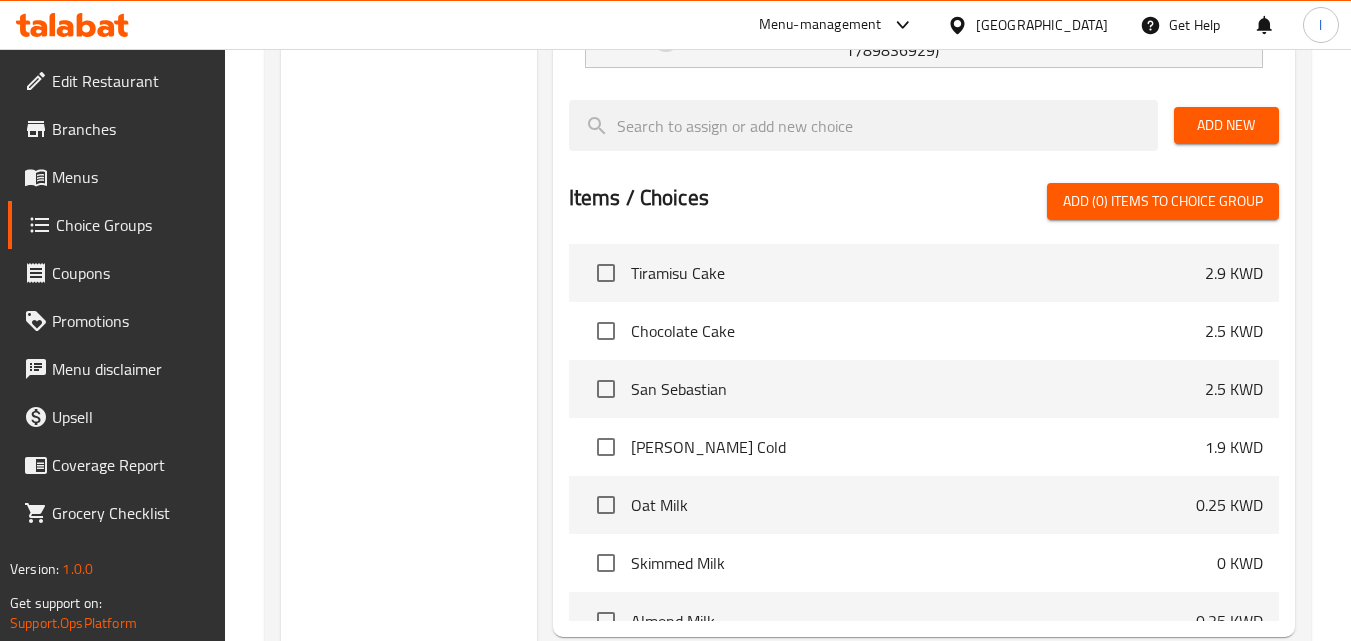 click on "[GEOGRAPHIC_DATA]" at bounding box center [1027, 25] 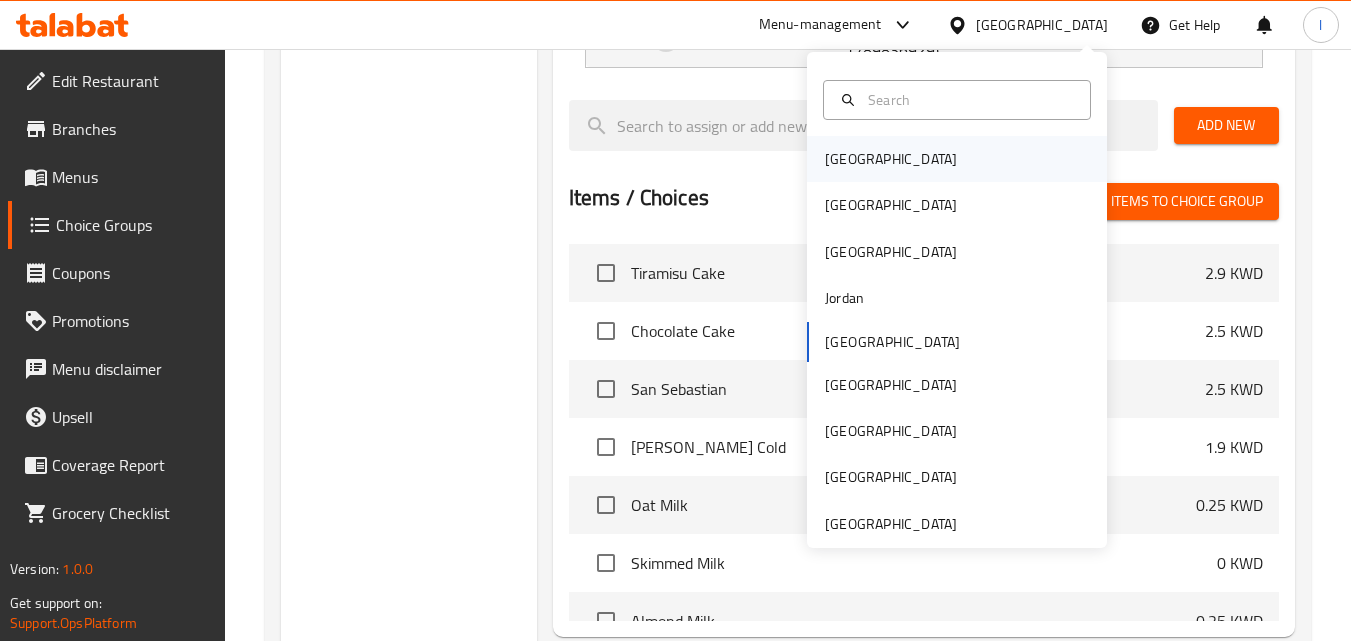 click on "Bahrain" at bounding box center (957, 159) 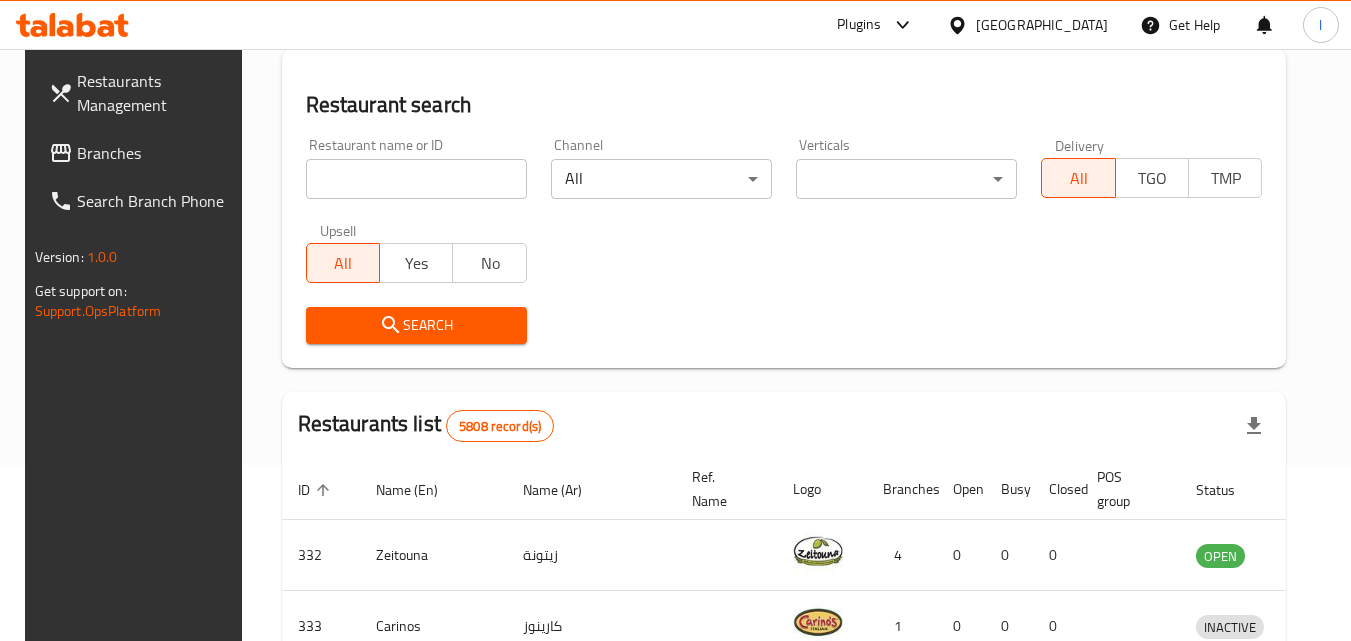 scroll, scrollTop: 723, scrollLeft: 0, axis: vertical 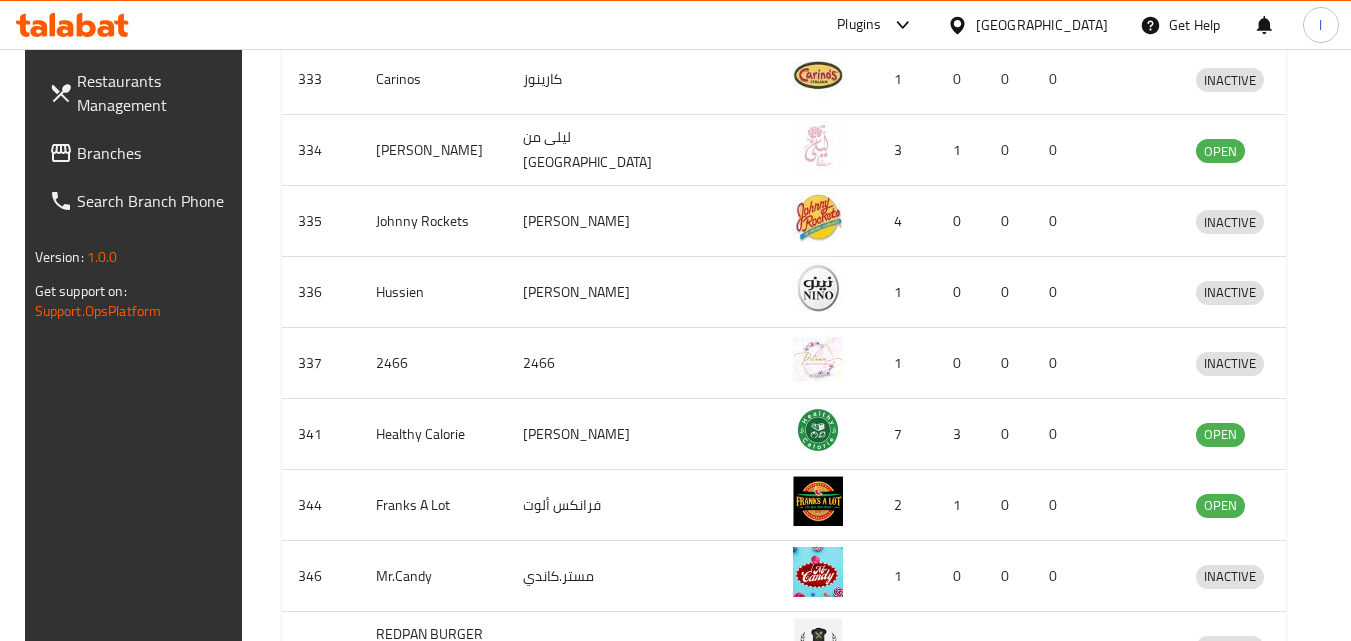 click on "Bahrain" at bounding box center [1042, 25] 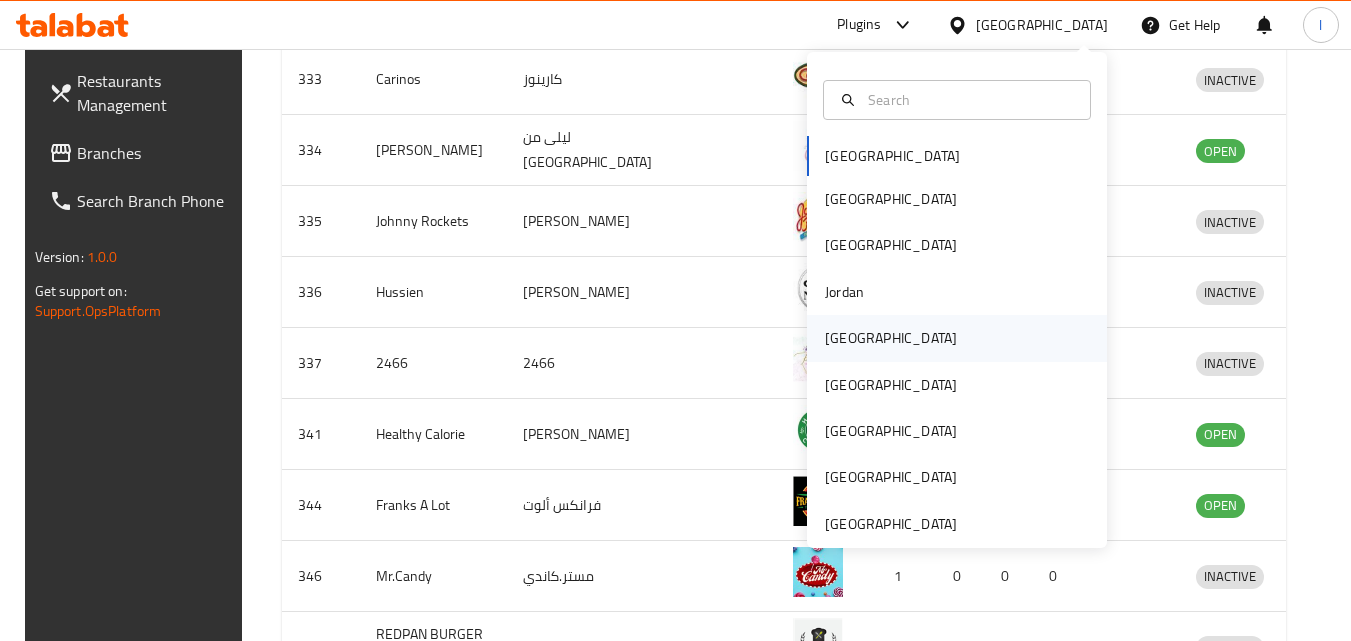 click on "[GEOGRAPHIC_DATA]" at bounding box center (891, 338) 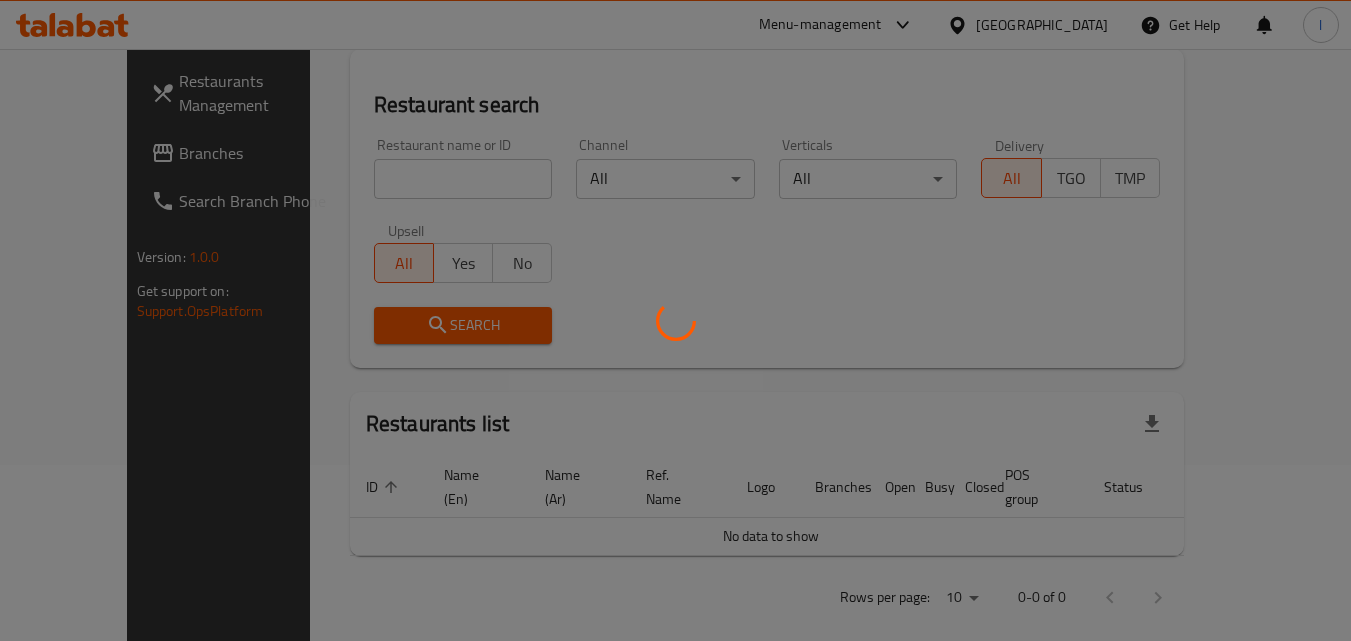 scroll, scrollTop: 723, scrollLeft: 0, axis: vertical 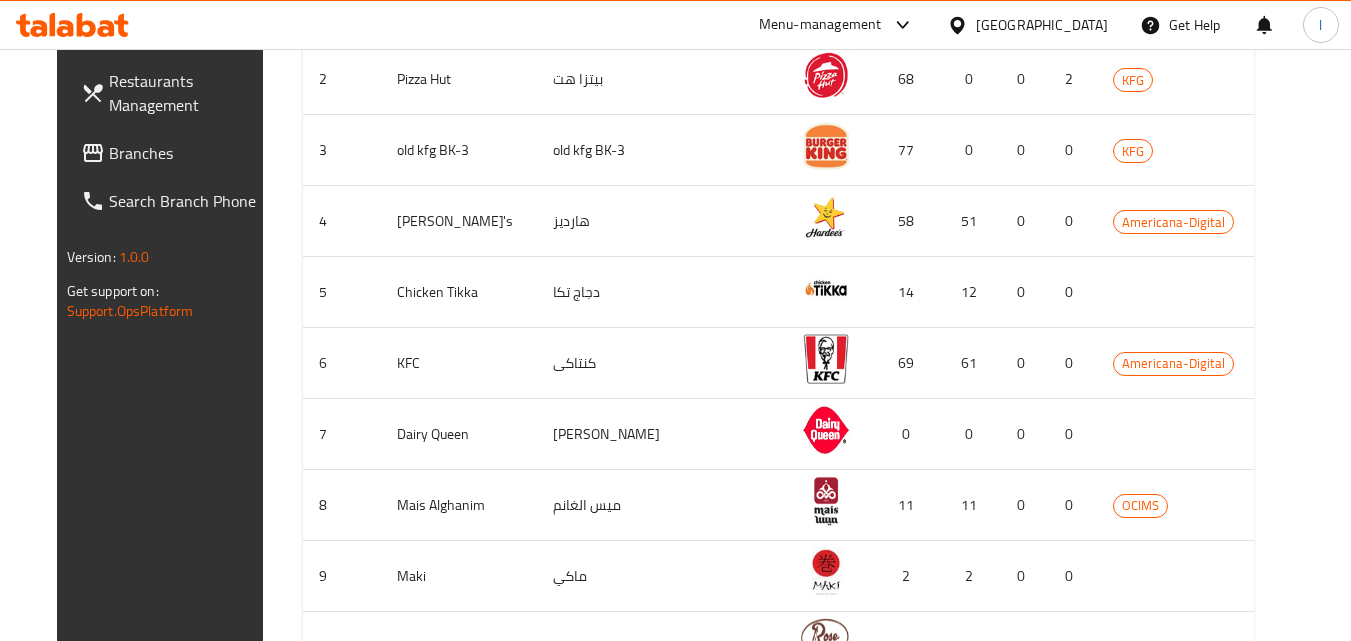 click on "Branches" at bounding box center (188, 153) 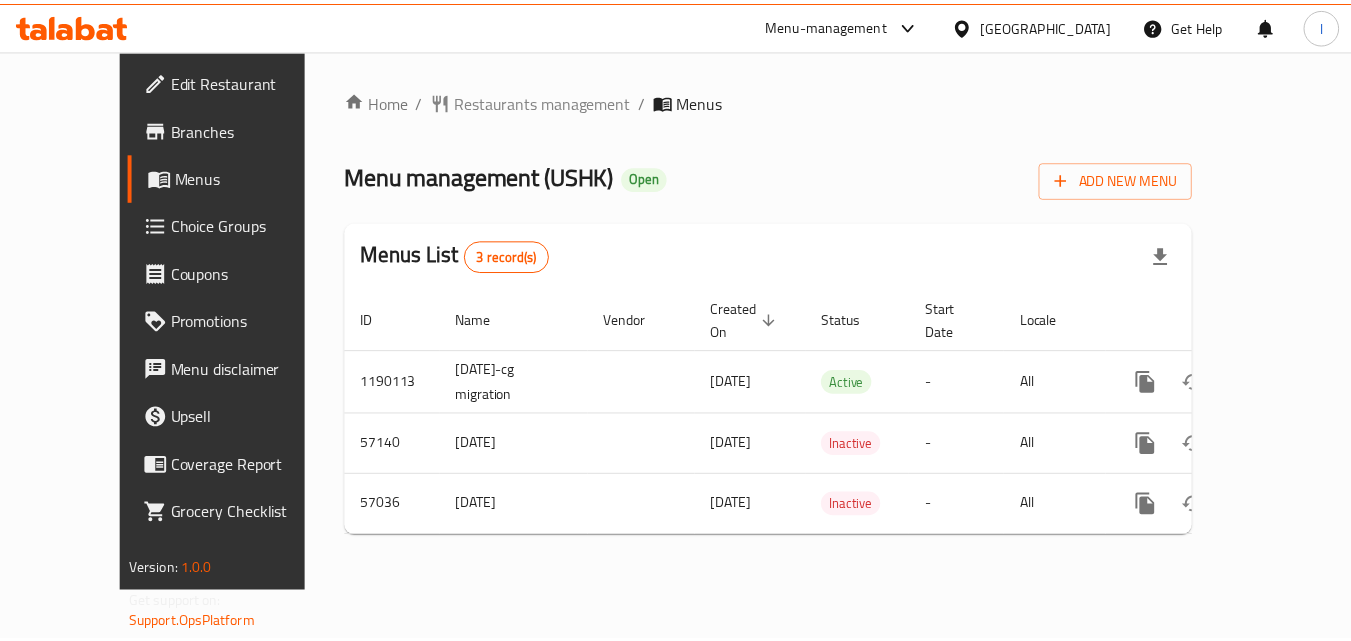 scroll, scrollTop: 0, scrollLeft: 0, axis: both 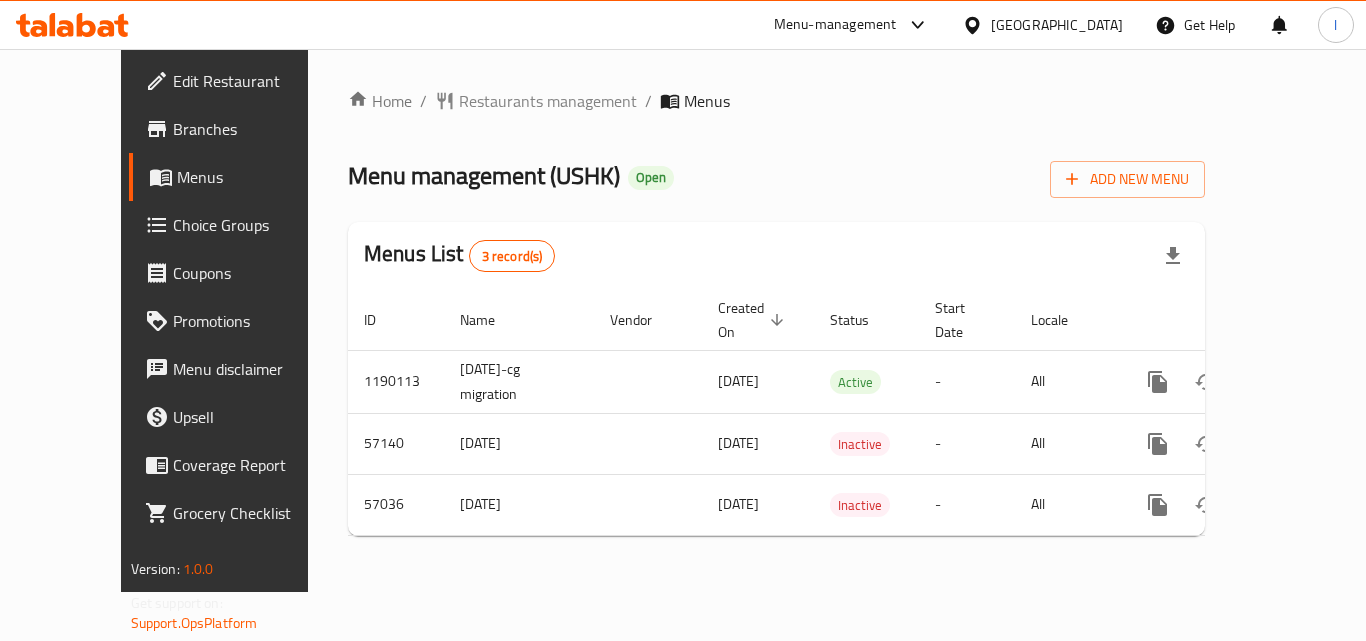 click on "Choice Groups" at bounding box center (253, 225) 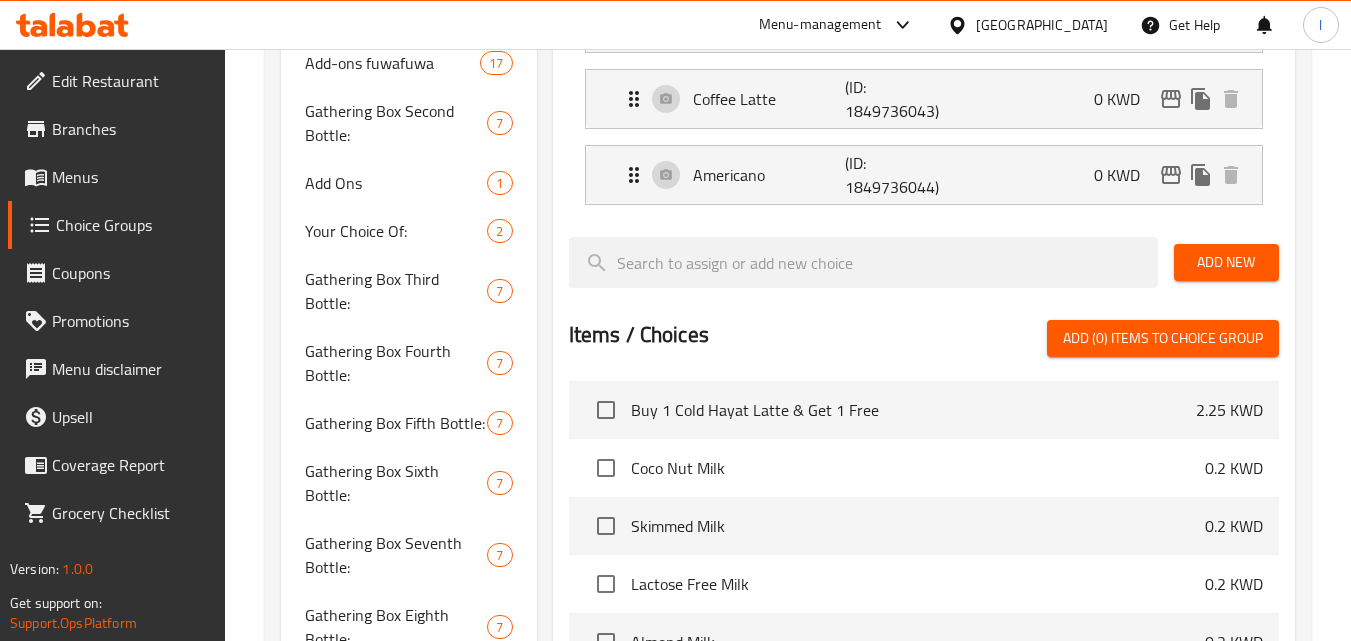 scroll, scrollTop: 900, scrollLeft: 0, axis: vertical 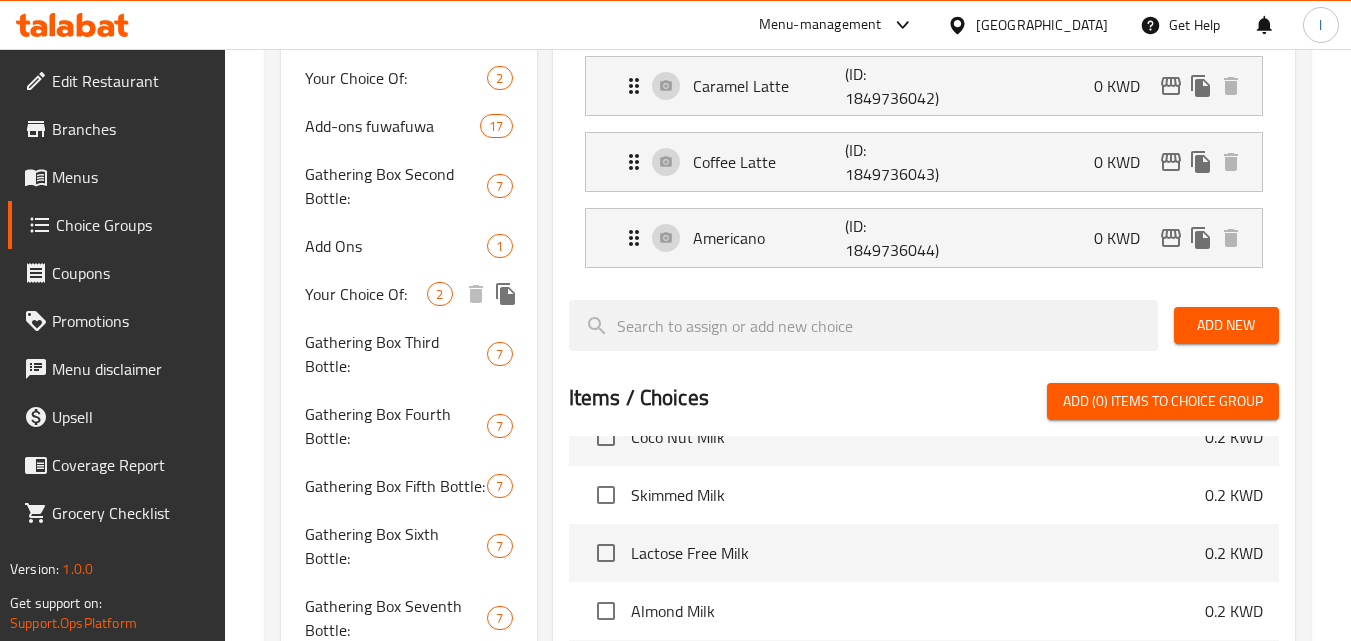 click on "Your Choice Of:" at bounding box center [366, 294] 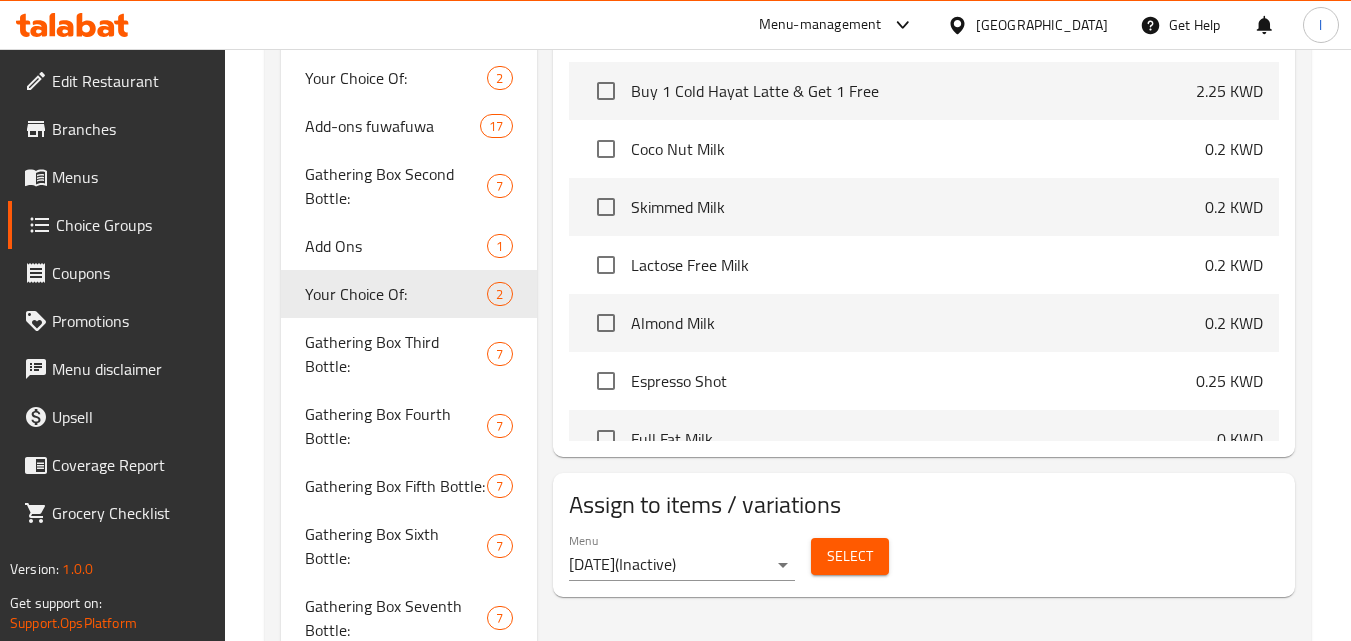 scroll, scrollTop: 0, scrollLeft: 0, axis: both 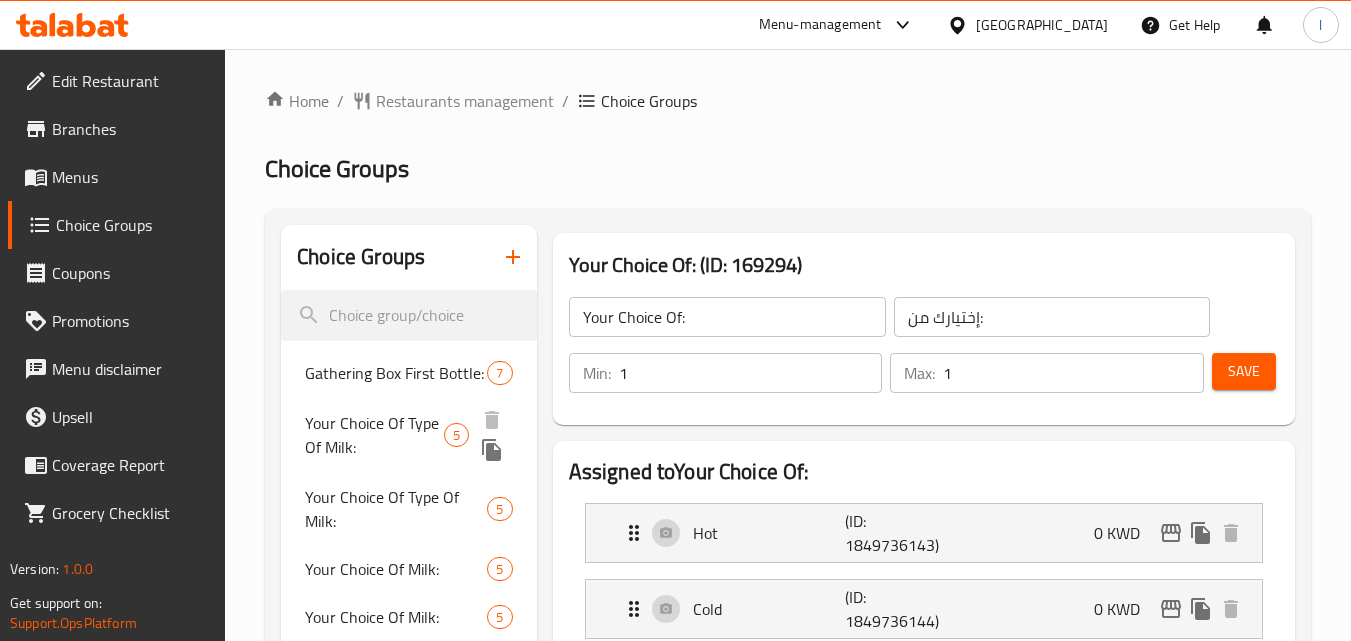 click on "Your Choice Of Type Of Milk:" at bounding box center [374, 435] 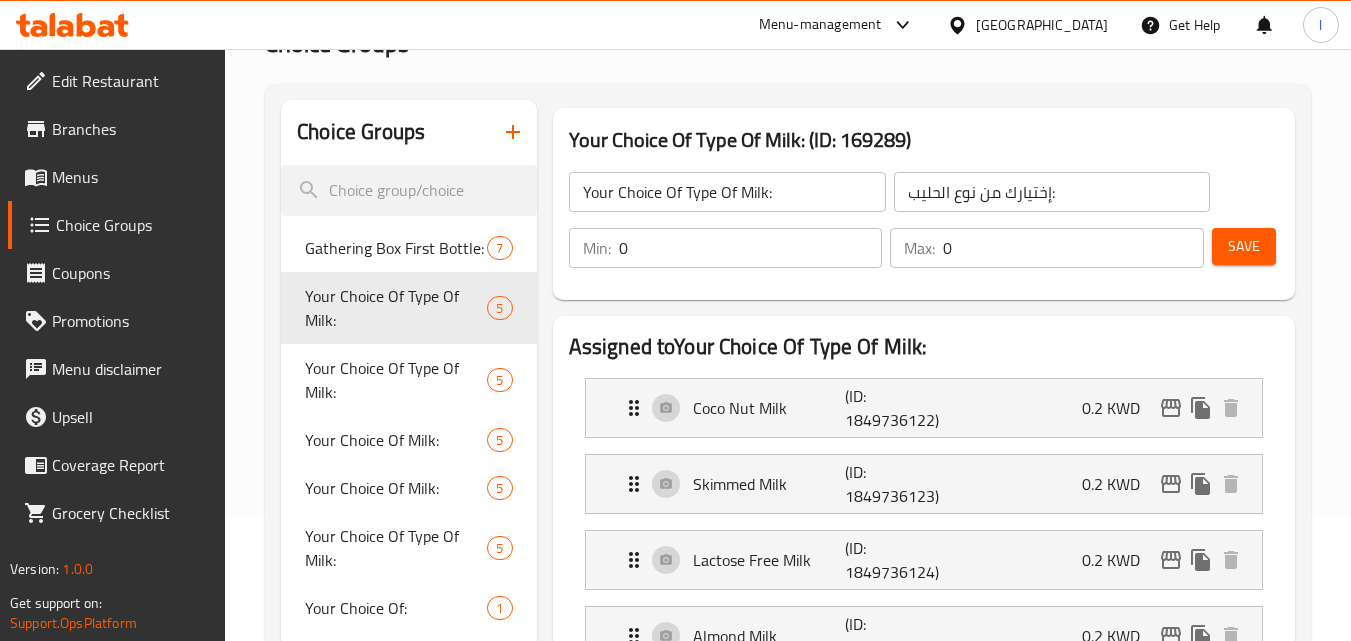scroll, scrollTop: 400, scrollLeft: 0, axis: vertical 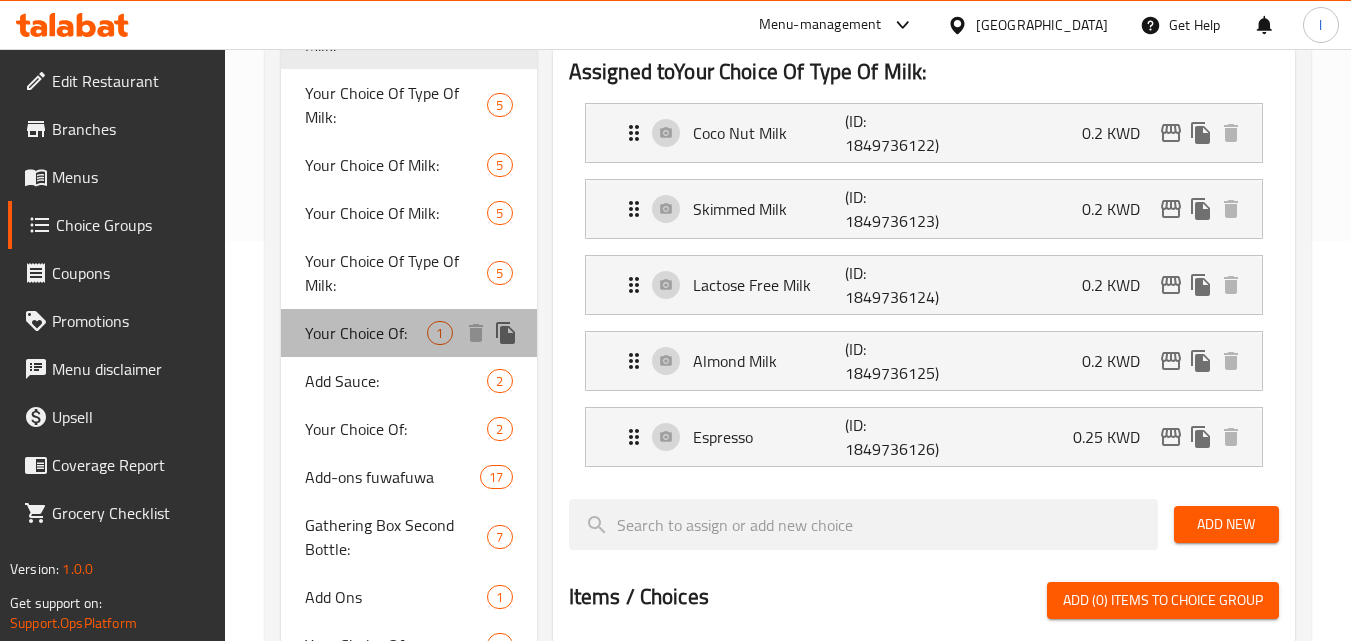 click on "Your Choice Of:" at bounding box center [366, 333] 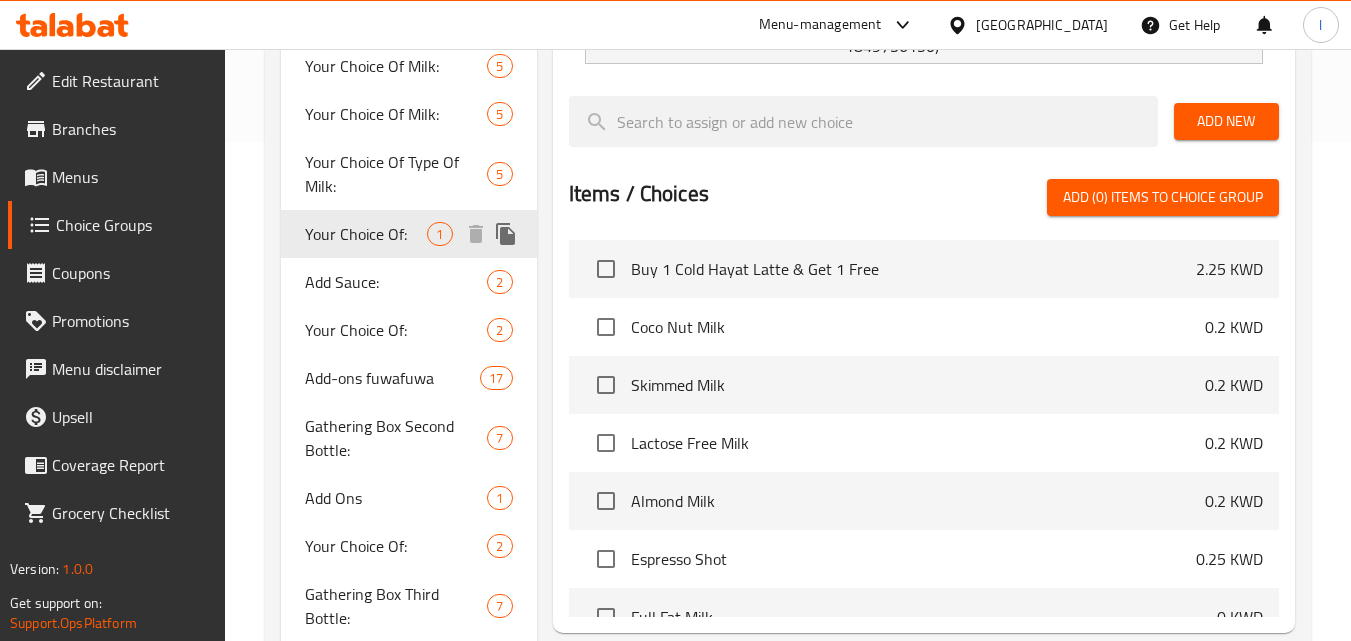 scroll, scrollTop: 500, scrollLeft: 0, axis: vertical 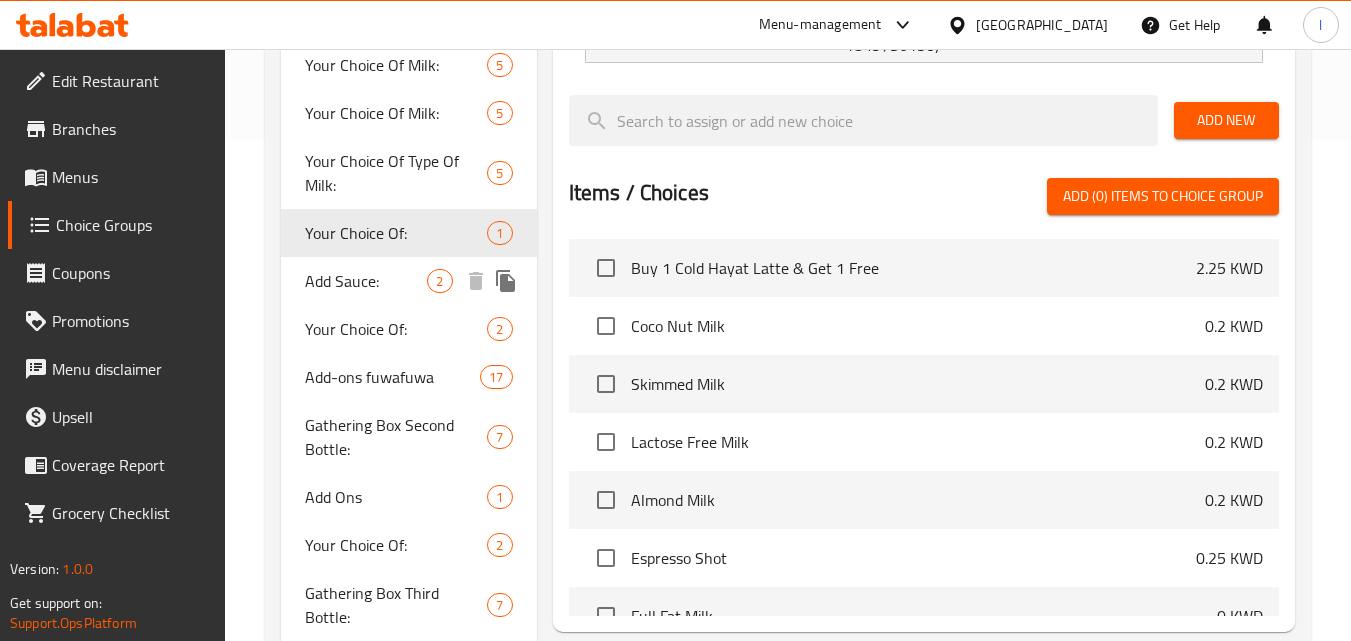 click on "Add Sauce:" at bounding box center [366, 281] 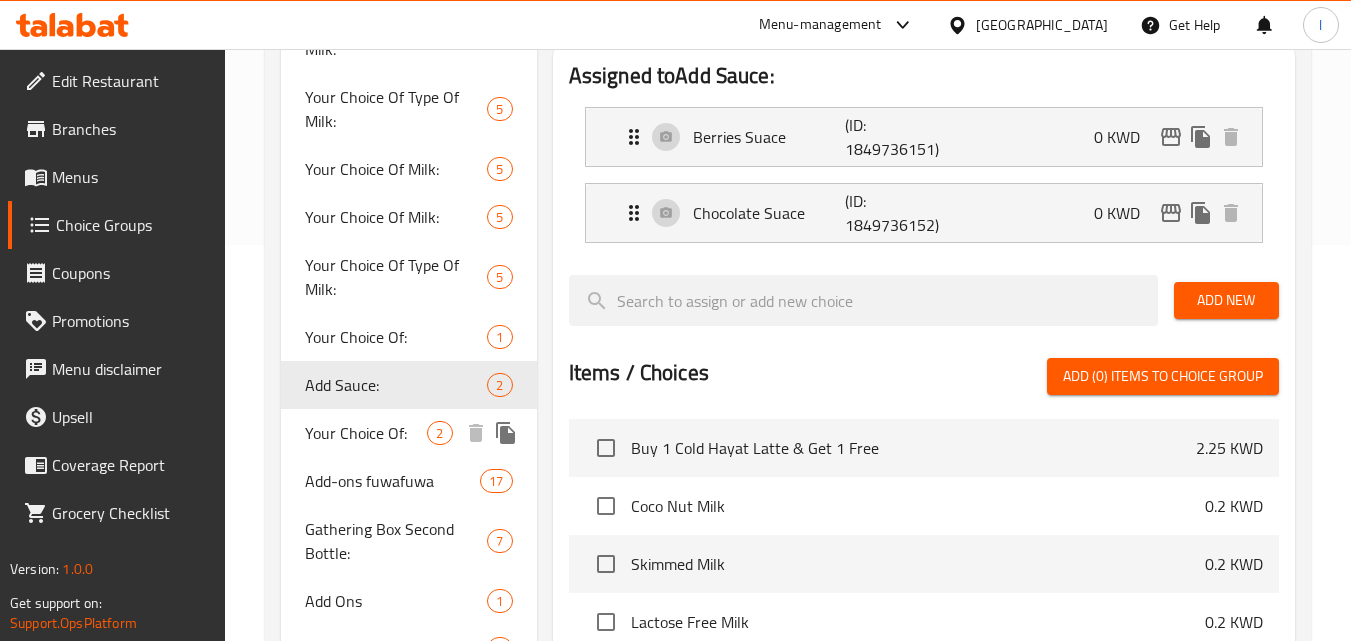scroll, scrollTop: 300, scrollLeft: 0, axis: vertical 